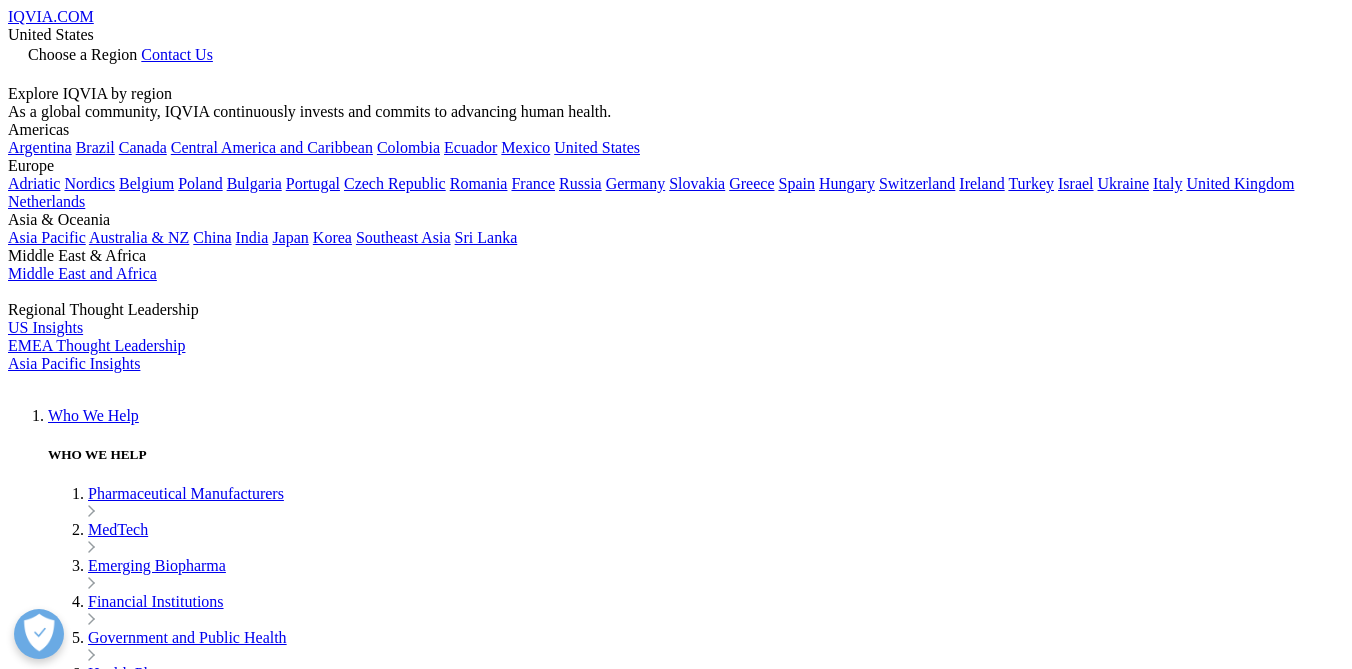 scroll, scrollTop: 722, scrollLeft: 0, axis: vertical 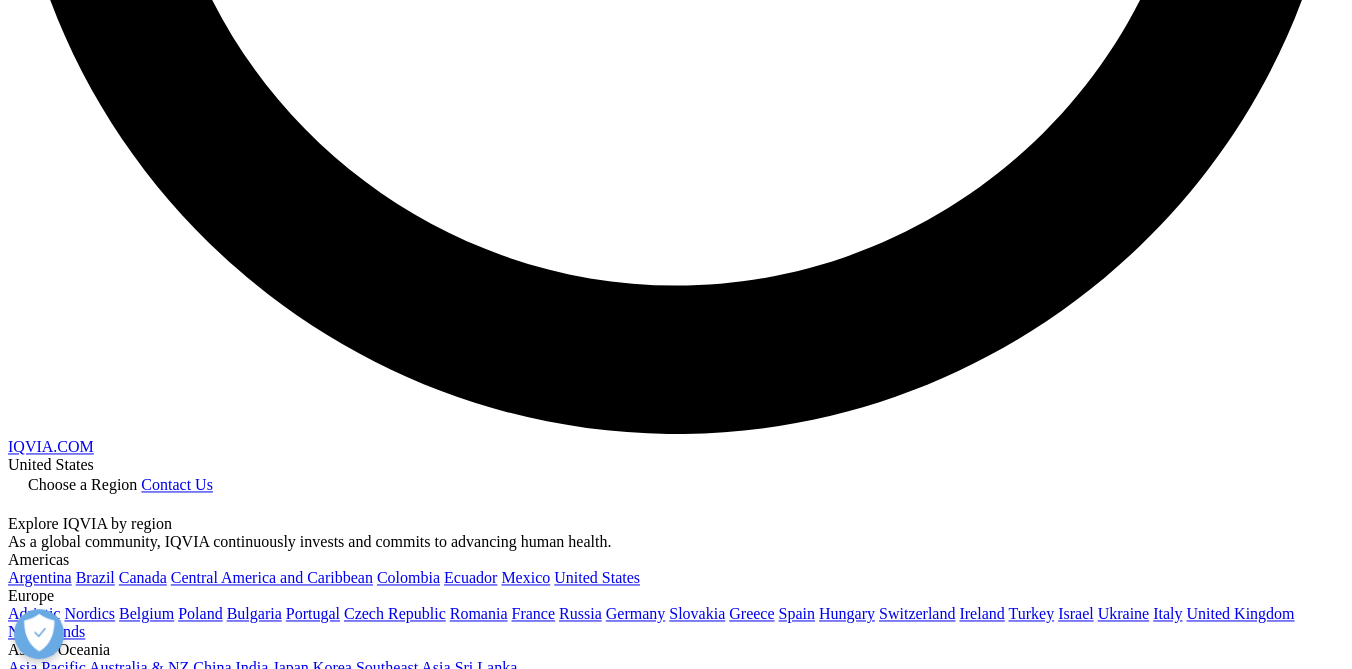 drag, startPoint x: 1345, startPoint y: 524, endPoint x: 1290, endPoint y: 120, distance: 407.72662 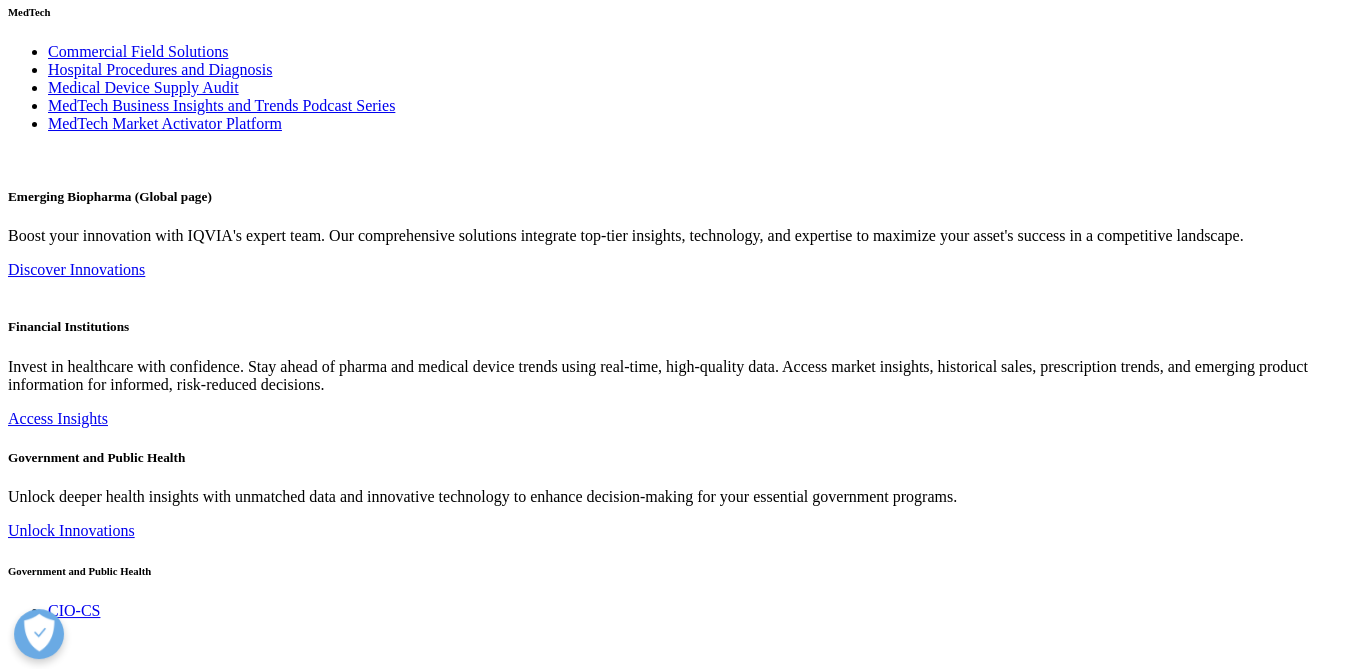click on "IQVIA Market Access
Institute Report
Assessing Availability of New Drugs in Europe, Japan, and the U.S.
An analysis of drug approval and reimbursement trends and timelines
Blog" at bounding box center [676, 6693] 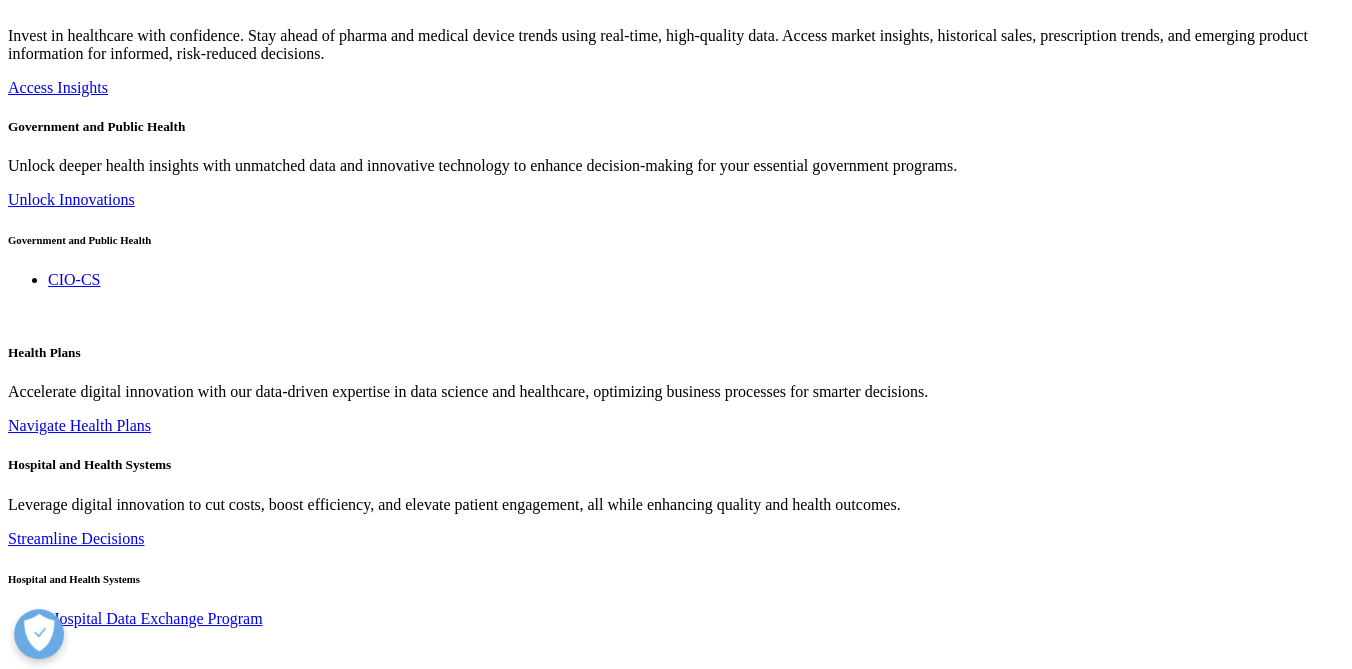 scroll, scrollTop: 3945, scrollLeft: 0, axis: vertical 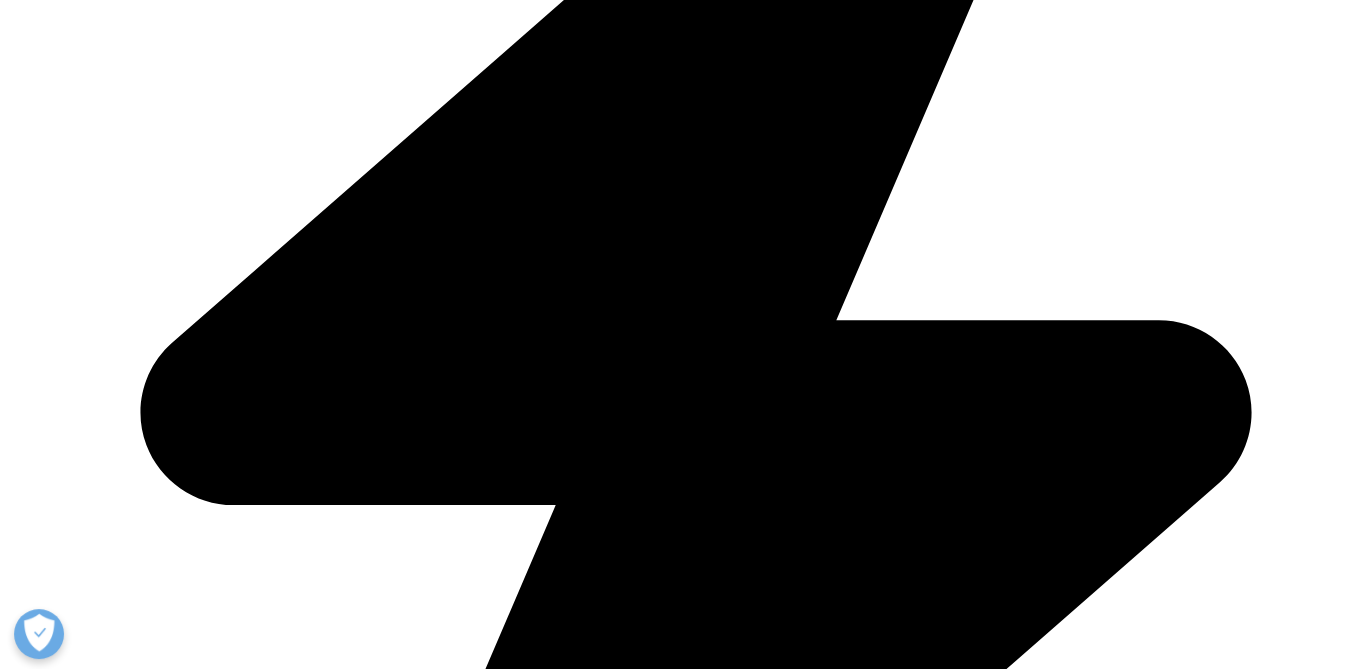 click on "Contact Us" at bounding box center (44, 18220) 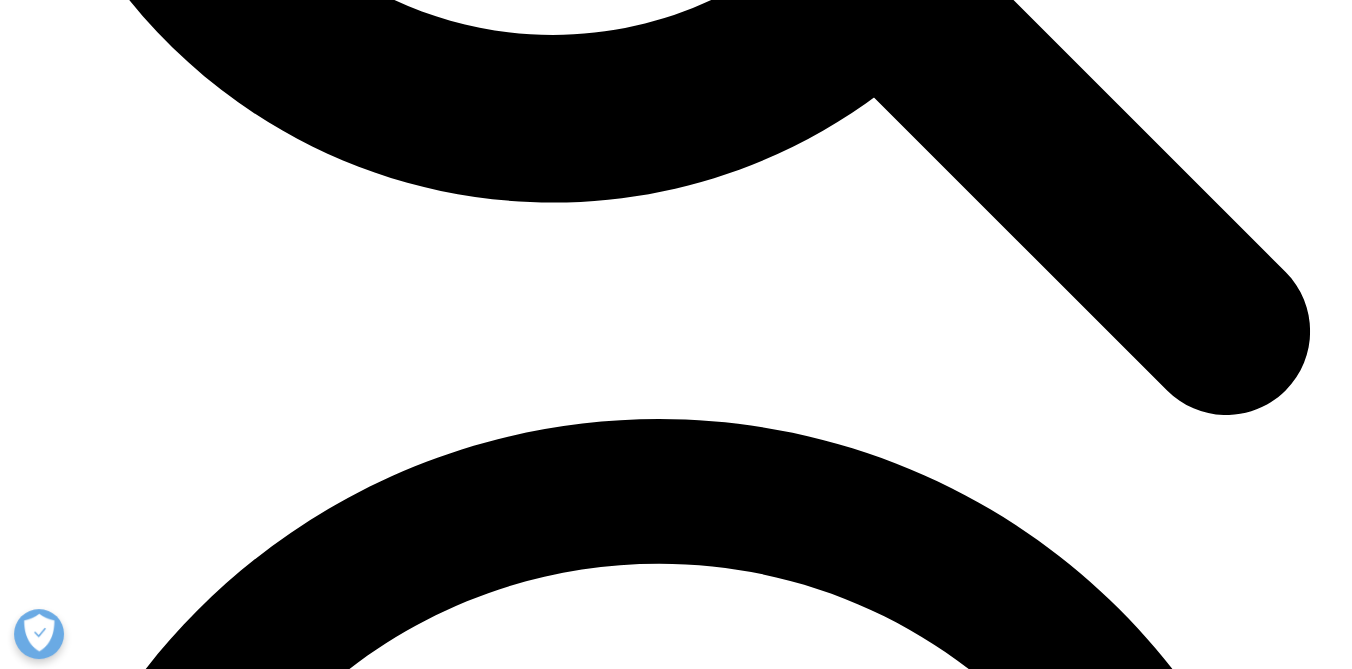 click at bounding box center [315, 30921] 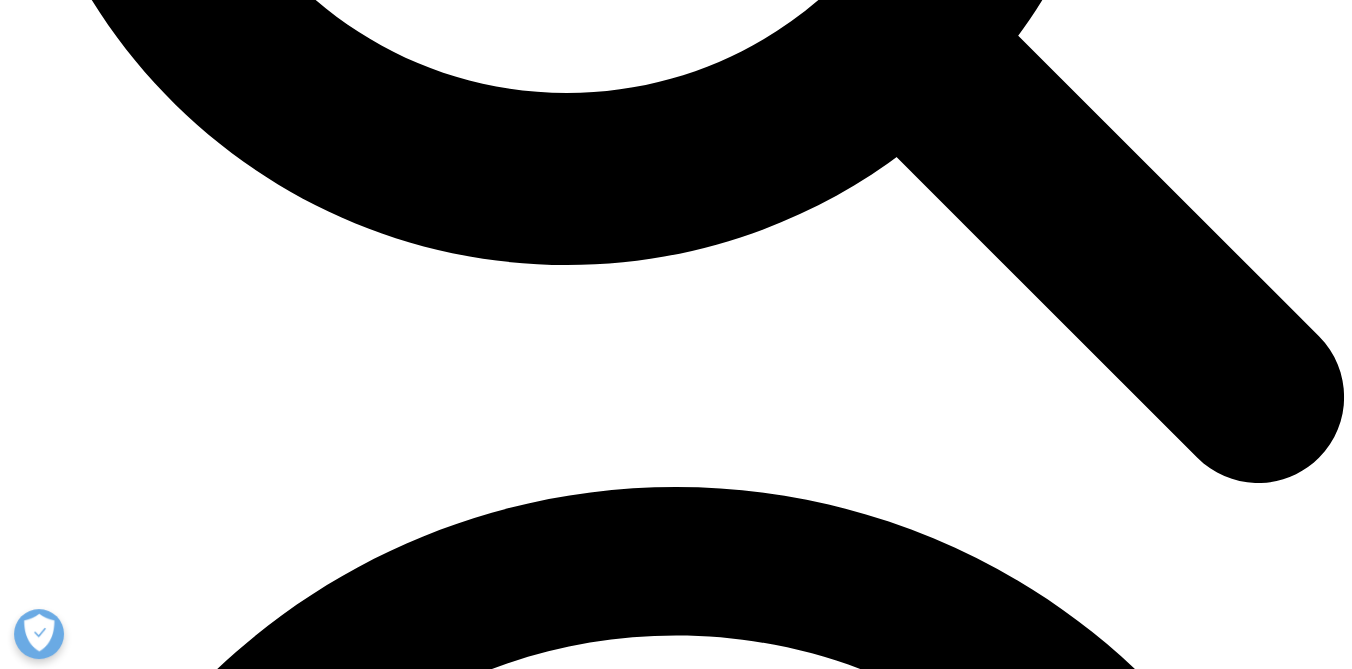 scroll, scrollTop: 0, scrollLeft: 0, axis: both 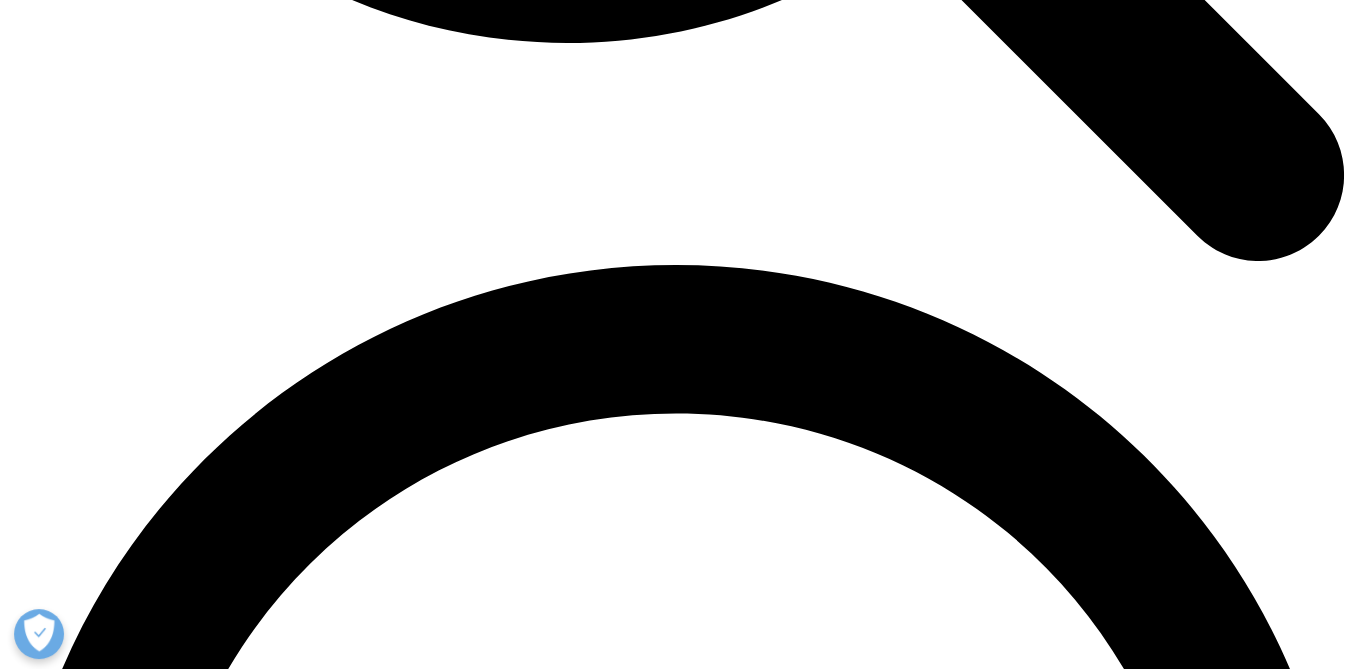 click on "IQVIA Health Data Catalog" at bounding box center (87, 22750) 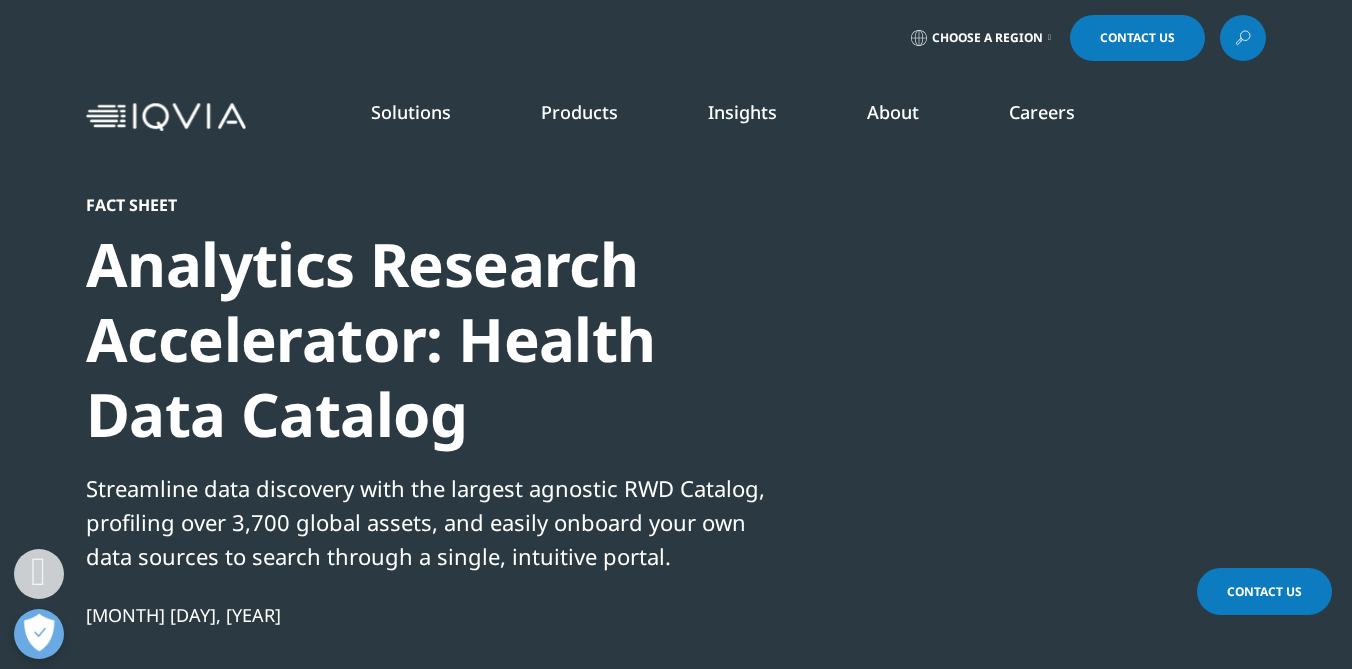 scroll, scrollTop: 333, scrollLeft: 0, axis: vertical 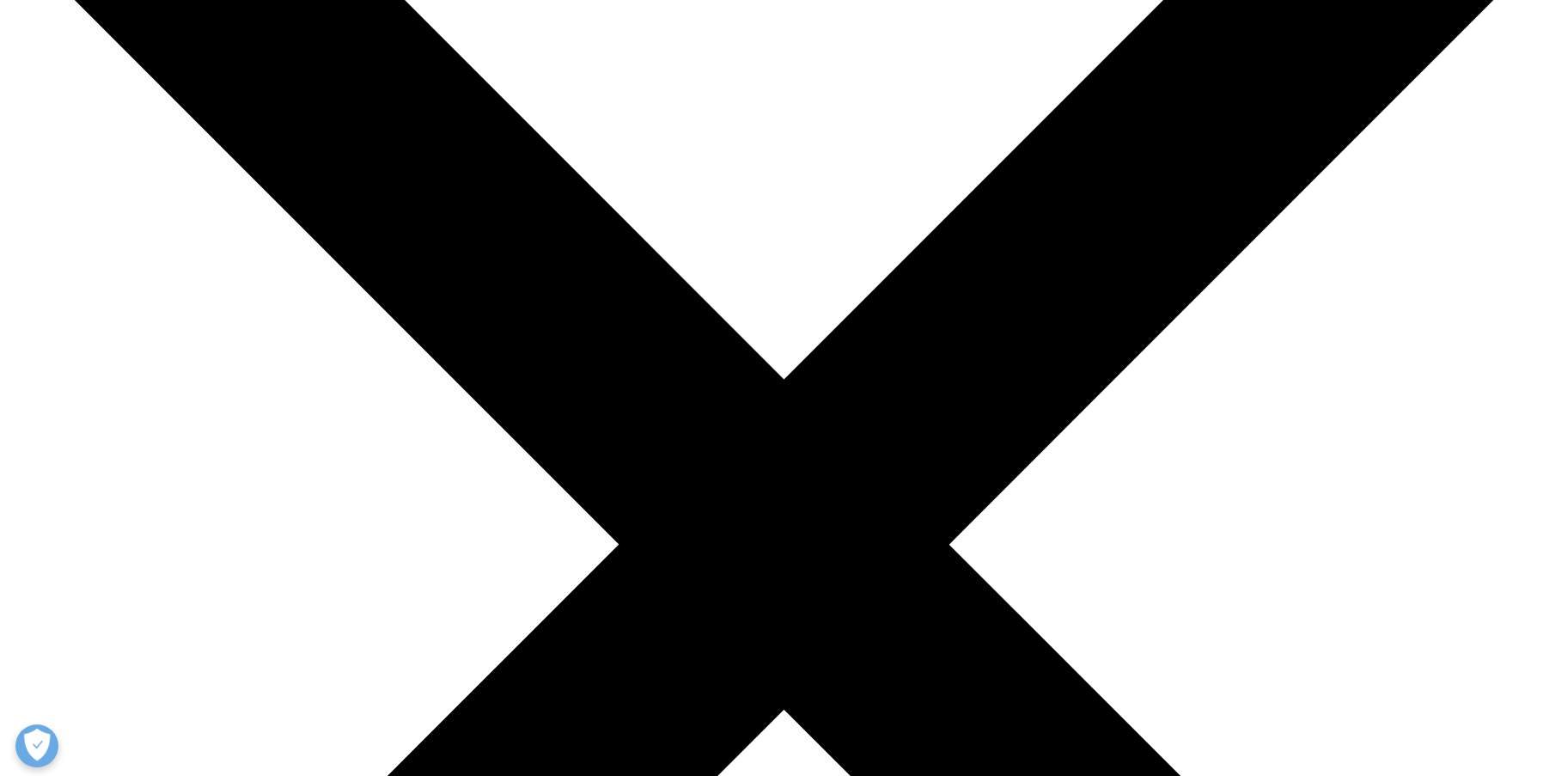 click on "Let's Talk" at bounding box center (34, 22895) 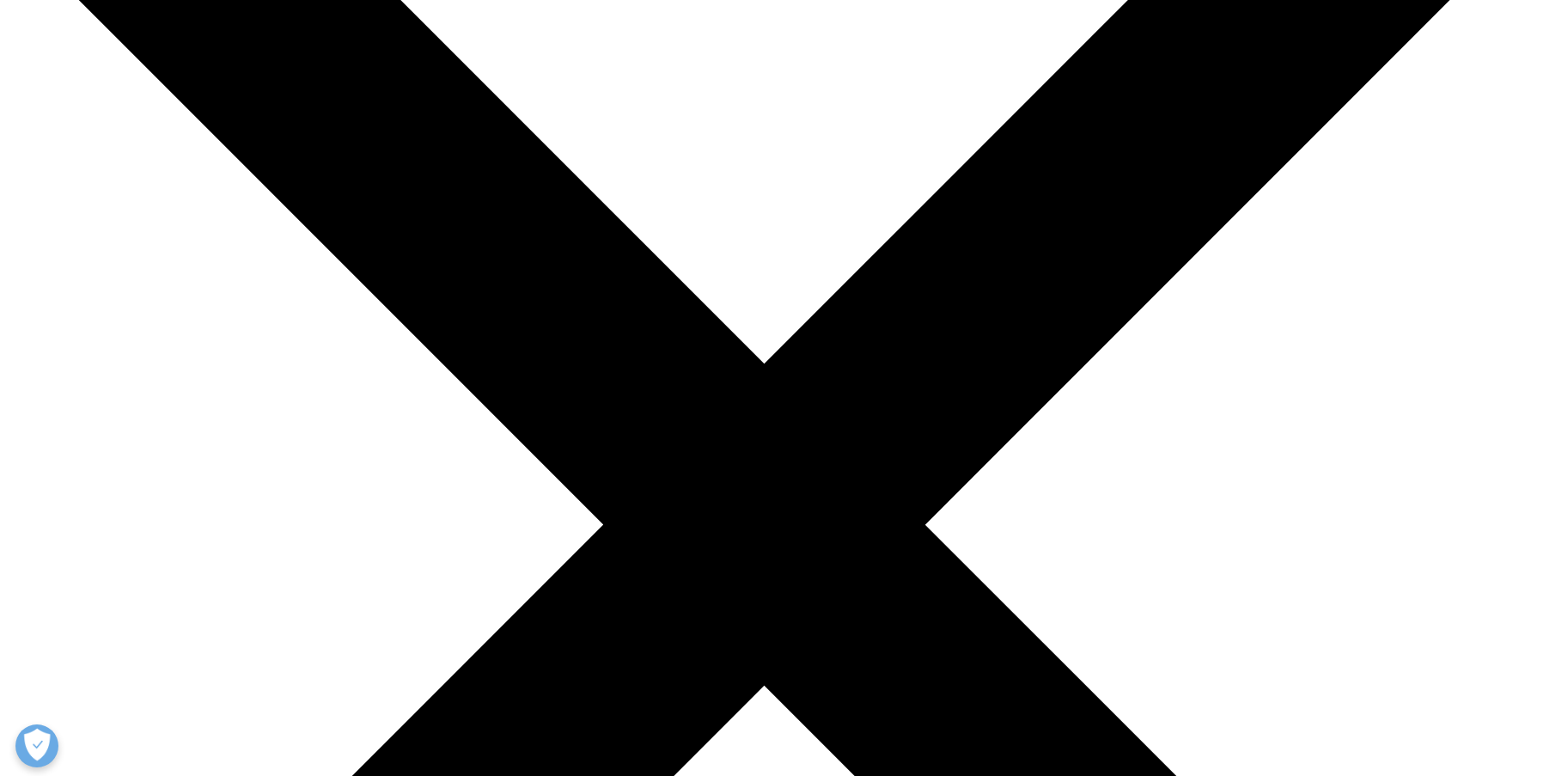 click at bounding box center (271, 35491) 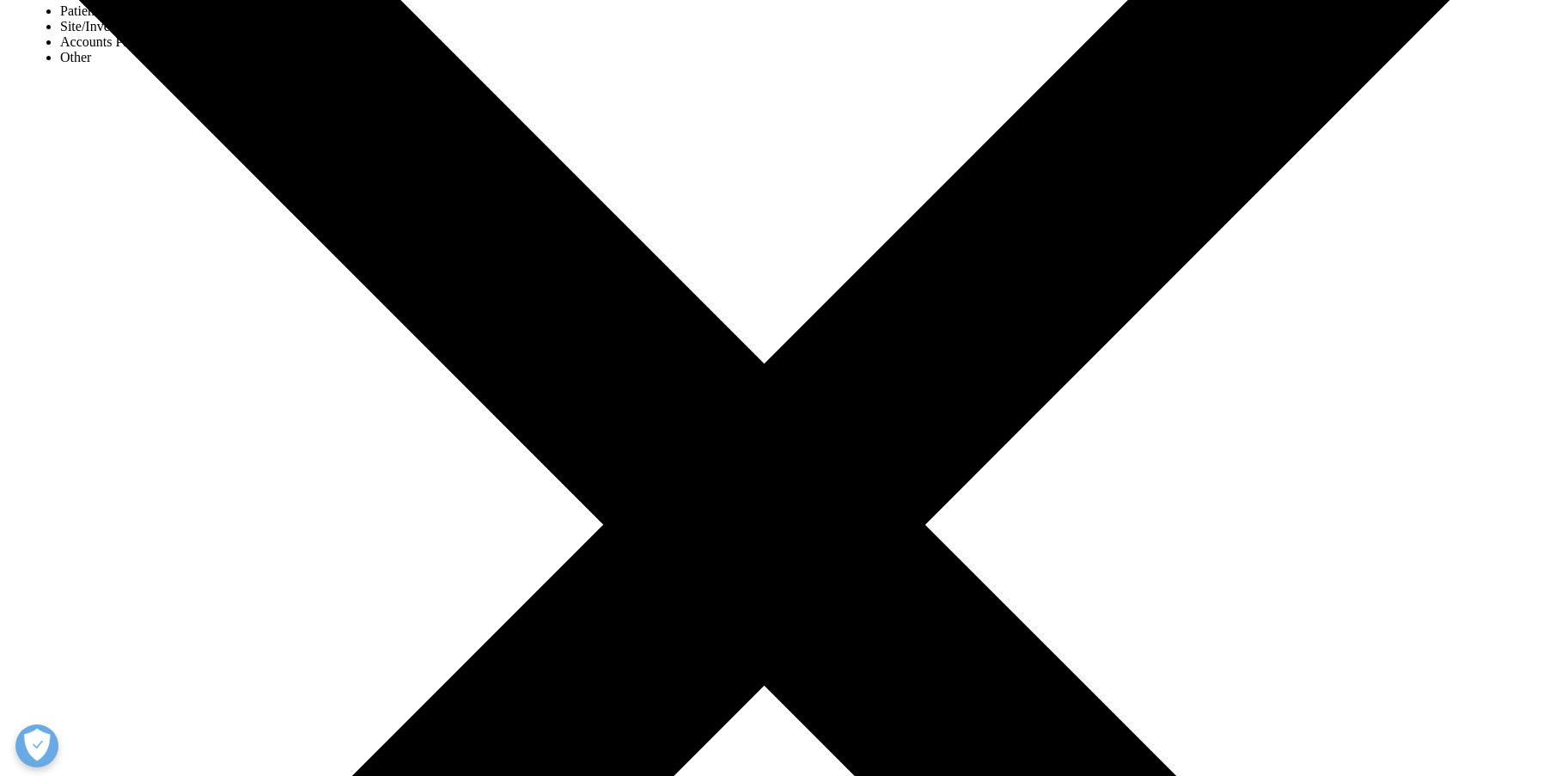 select on "Sales" 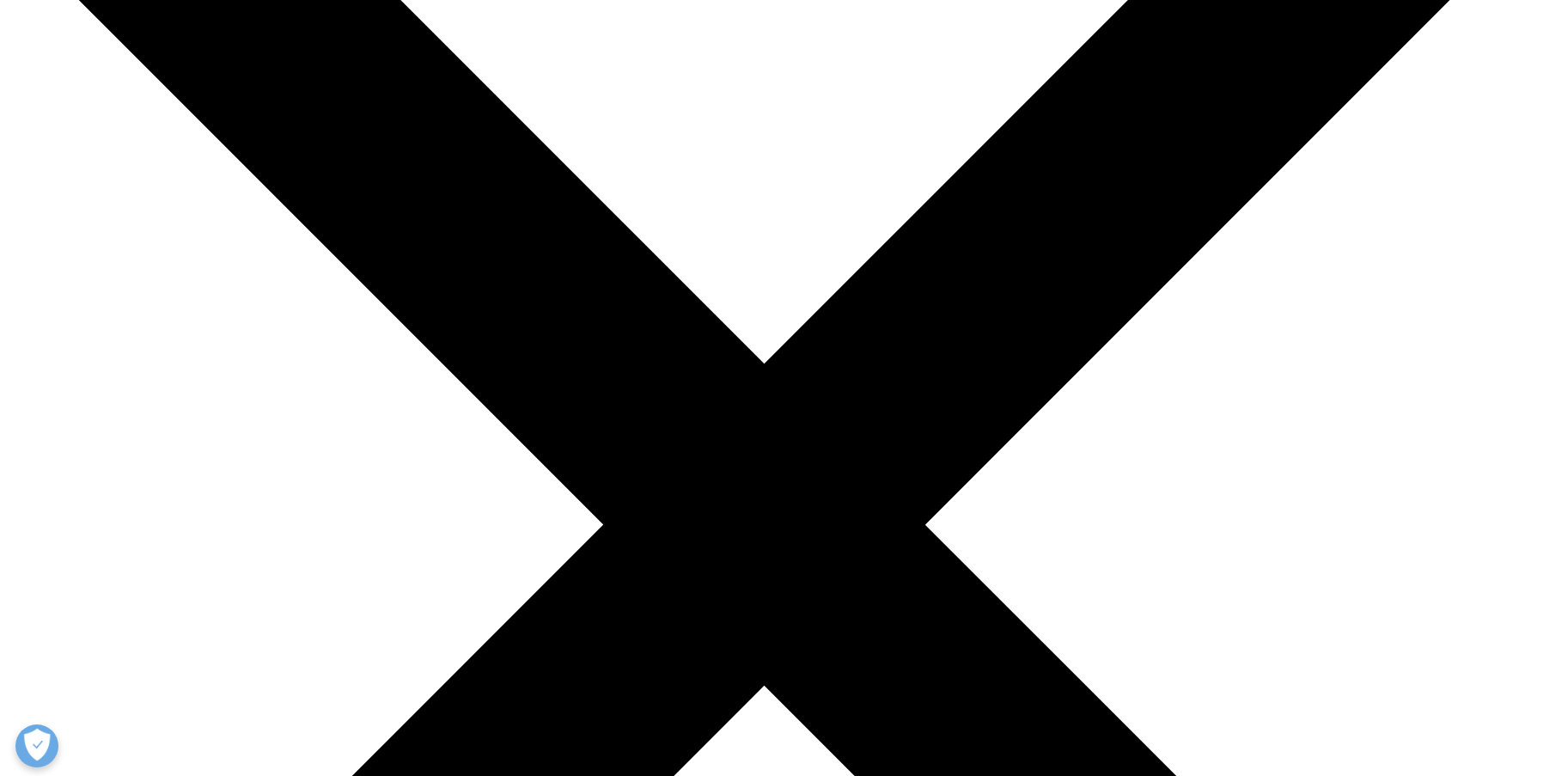click on "First Name" at bounding box center [148, 37485] 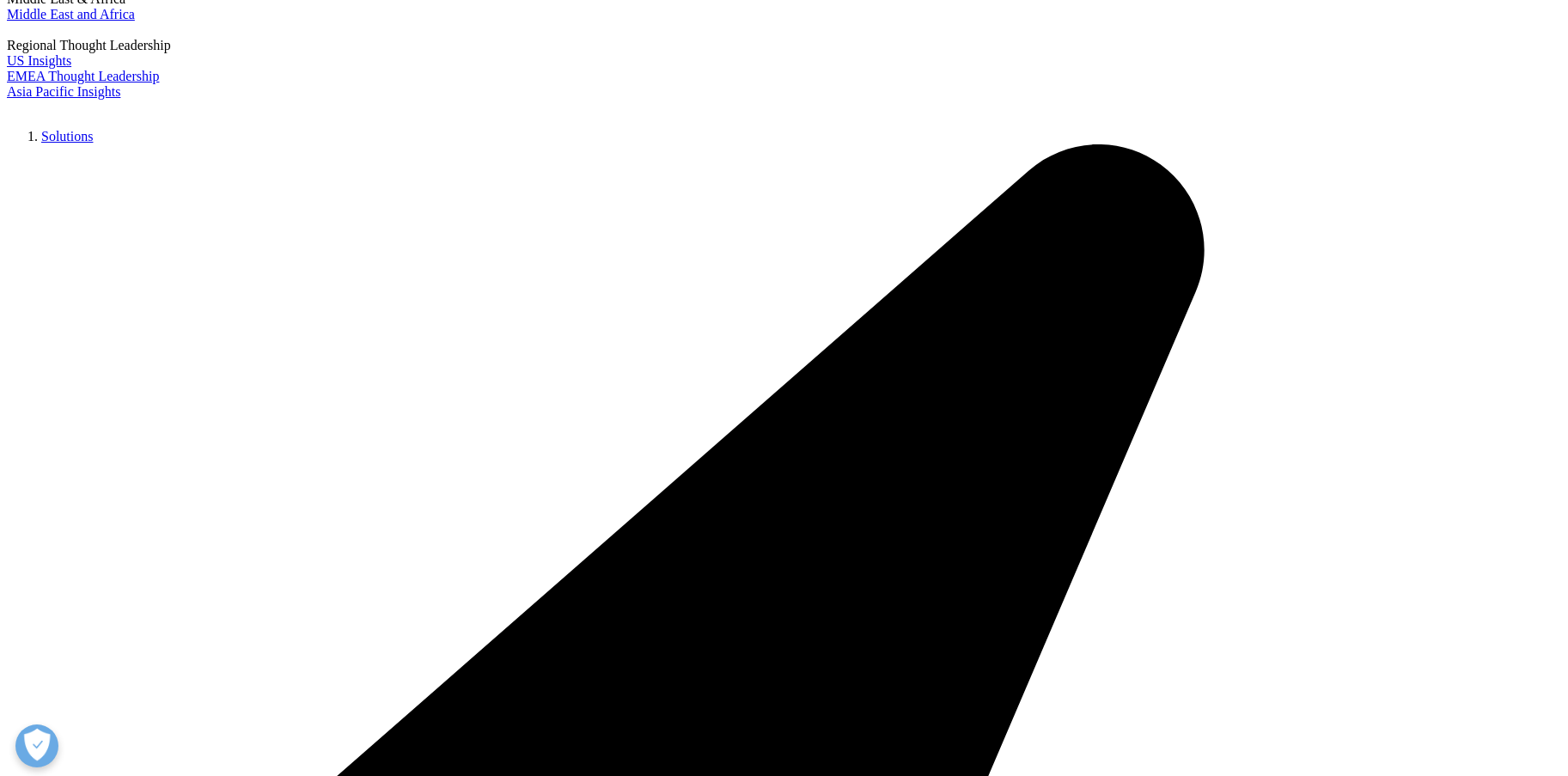 scroll, scrollTop: 0, scrollLeft: 88, axis: horizontal 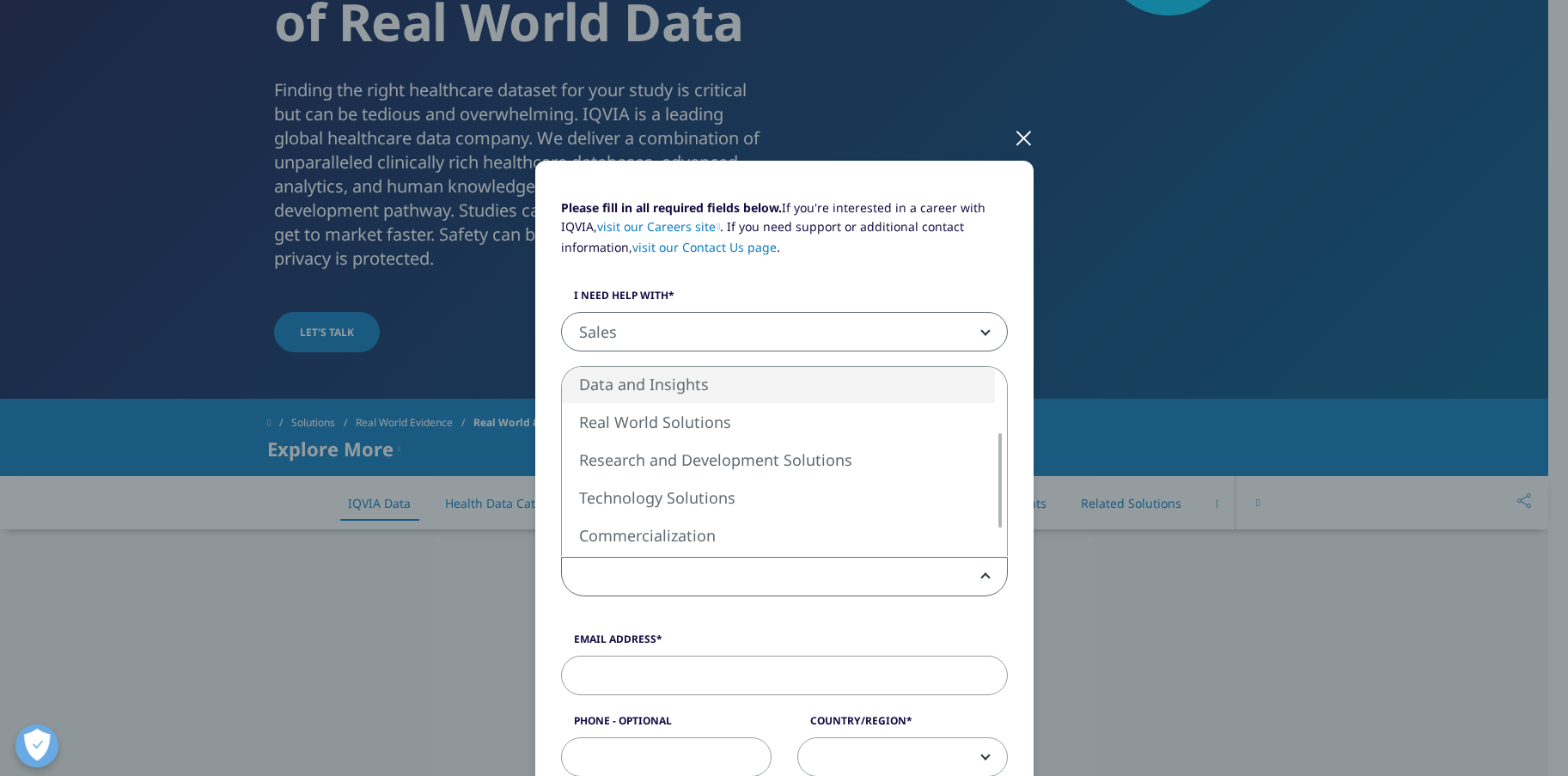 select on "Data and Insights" 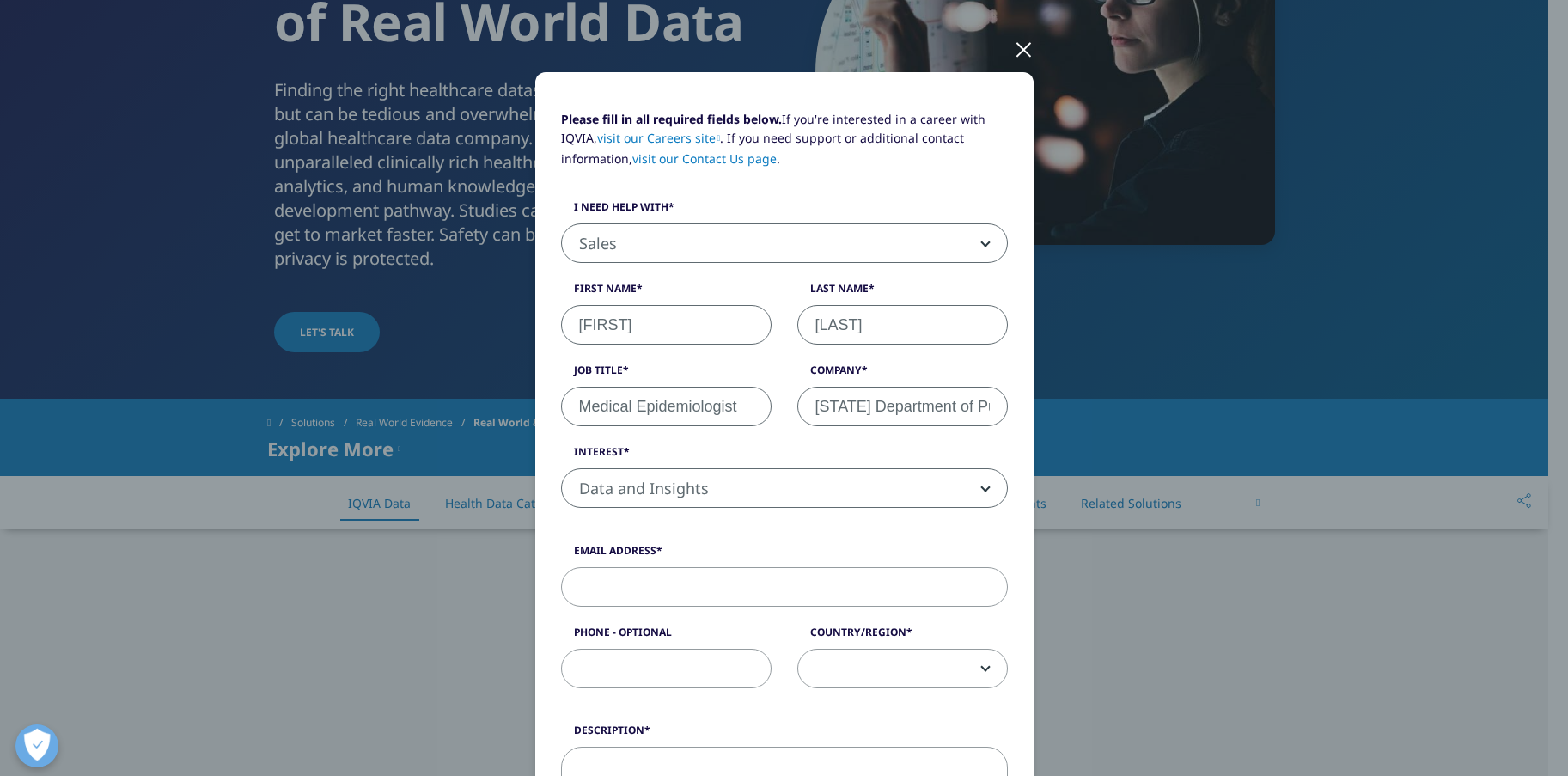 scroll, scrollTop: 129, scrollLeft: 0, axis: vertical 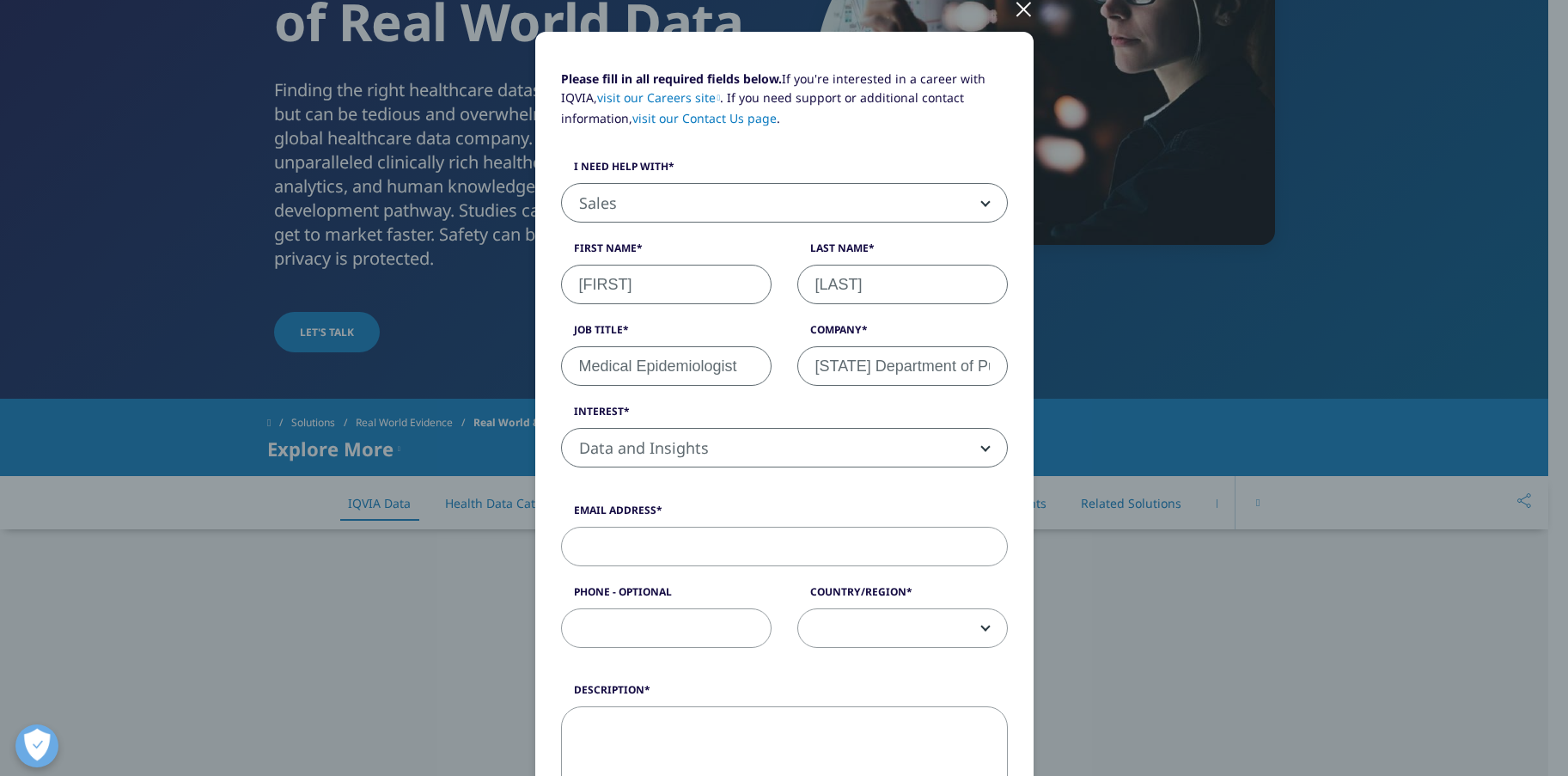 click on "Email Address" at bounding box center (784, 547) 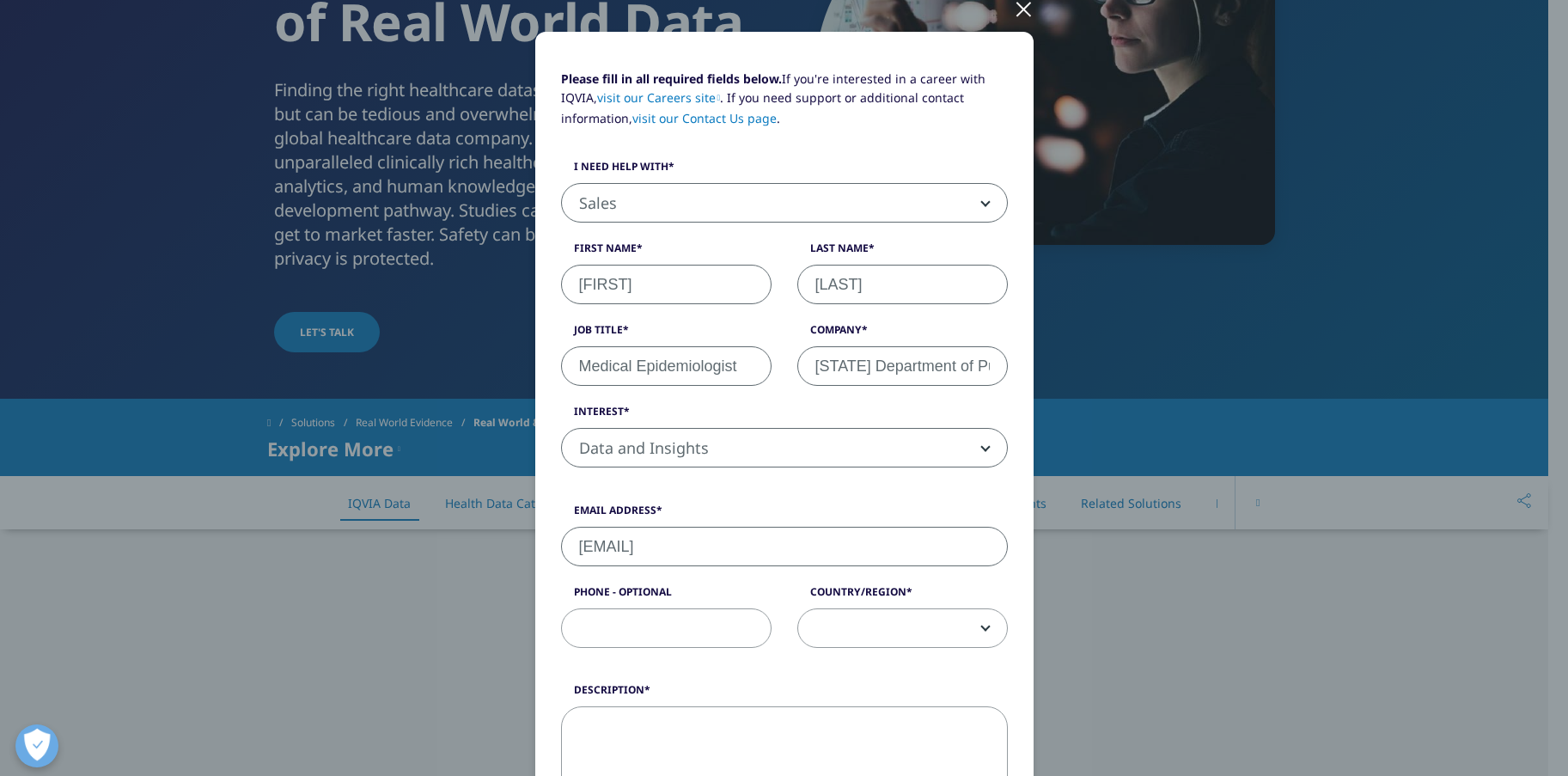 type on "daniel.dodson@cdph.ca.gov" 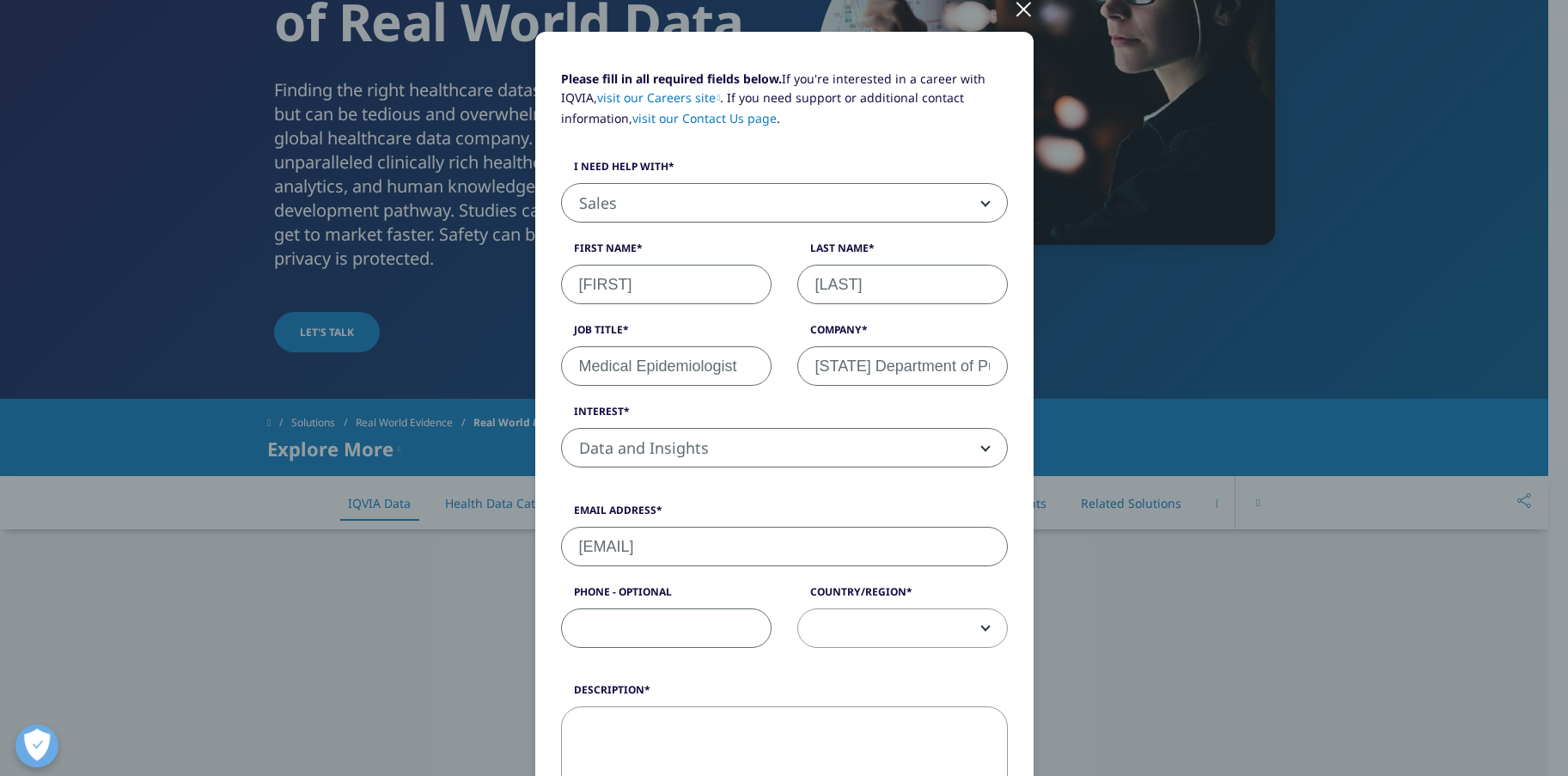 click on "Phone - Optional" at bounding box center [666, 628] 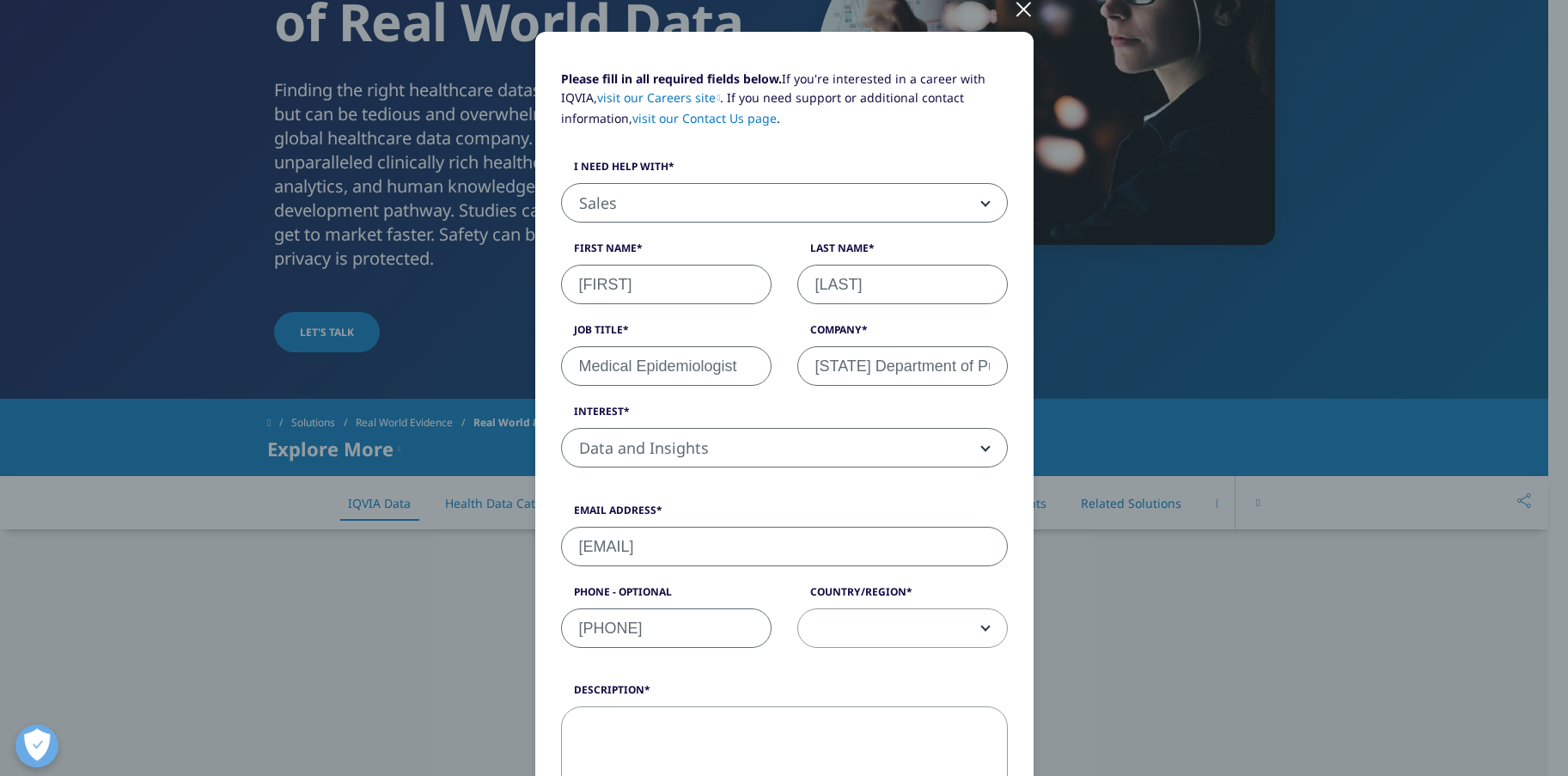 type on "858-204-6891" 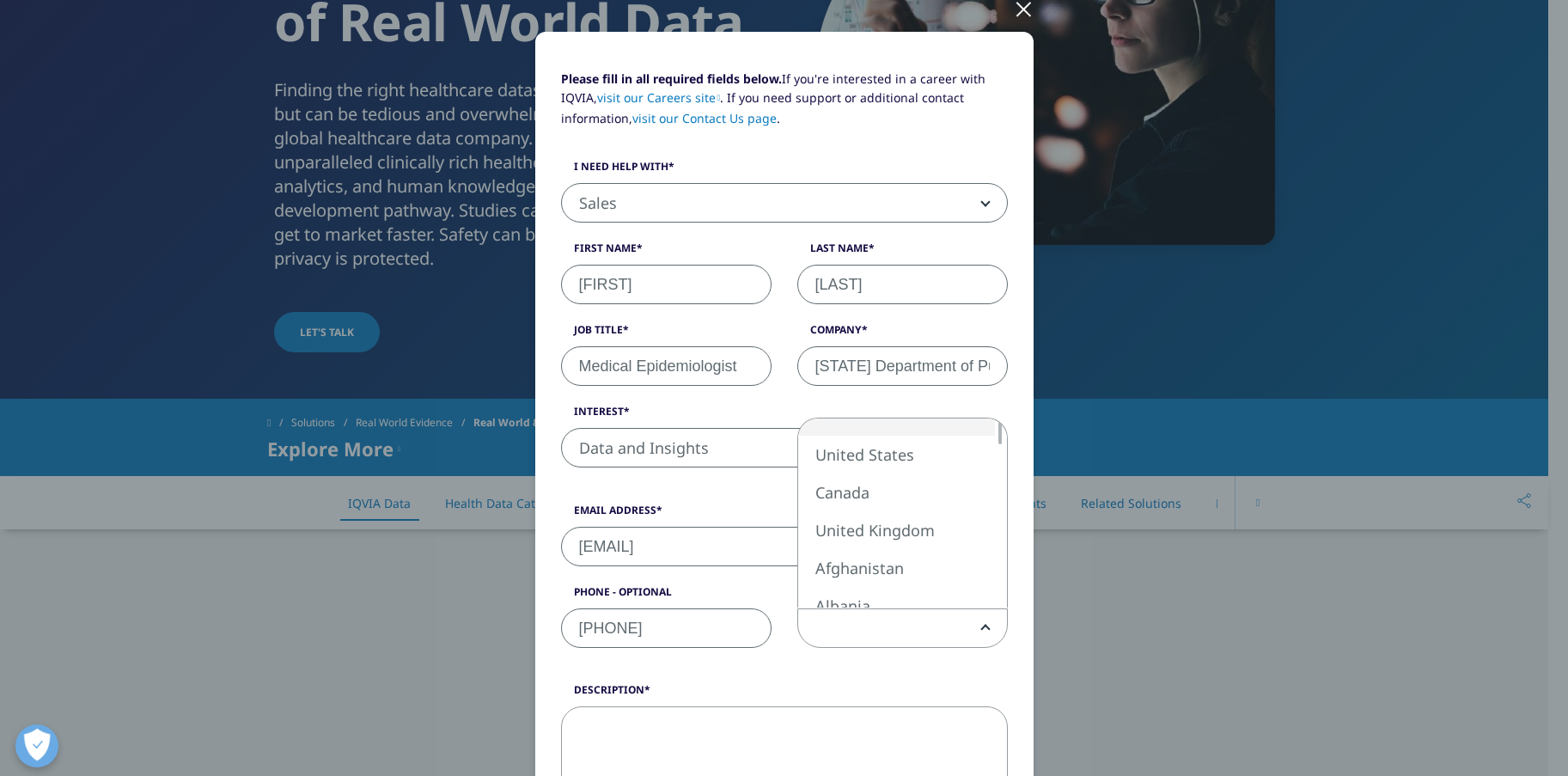 click at bounding box center (902, 629) 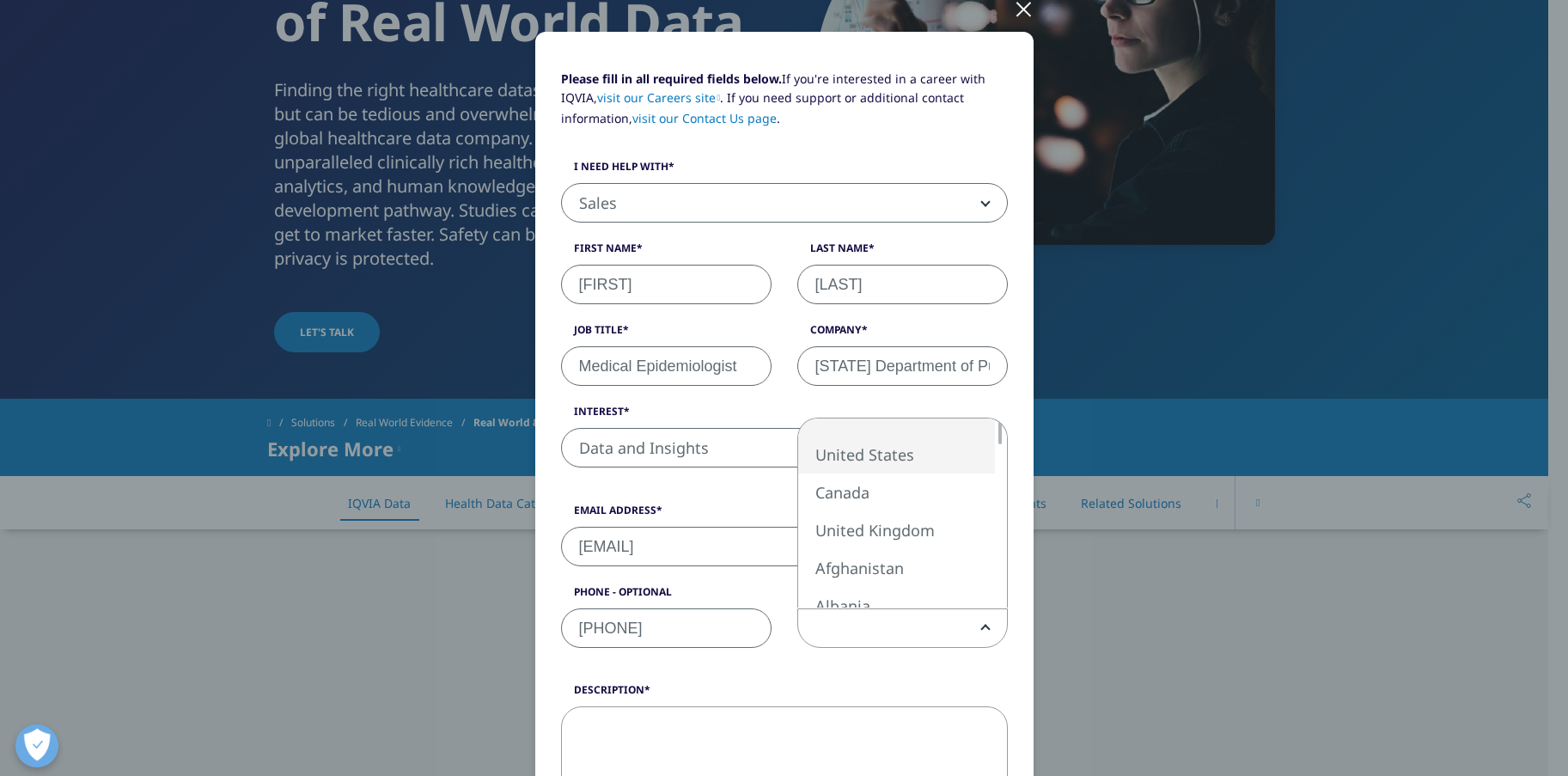 select on "United States" 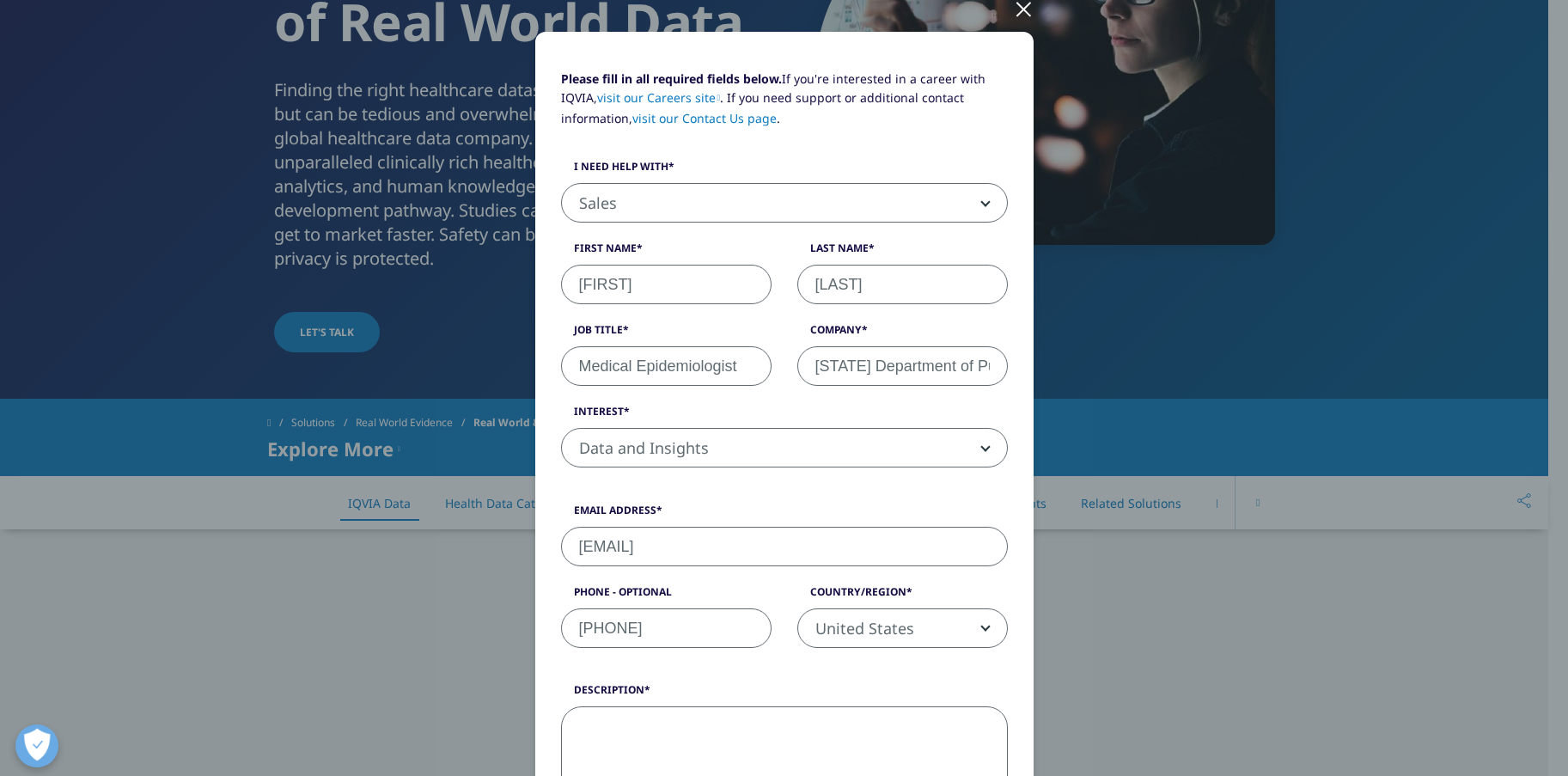 click on "Description" at bounding box center (784, 758) 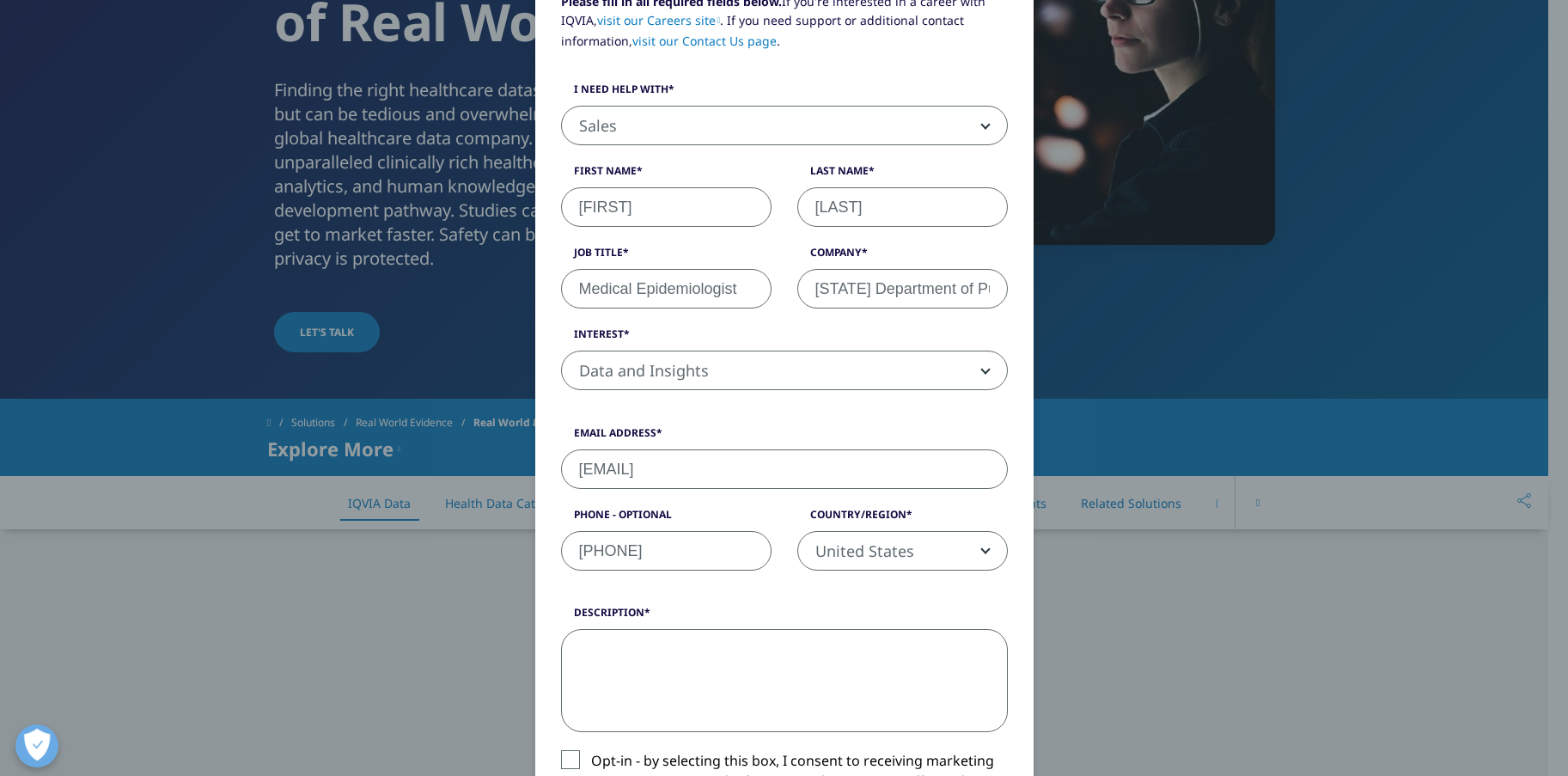 scroll, scrollTop: 387, scrollLeft: 0, axis: vertical 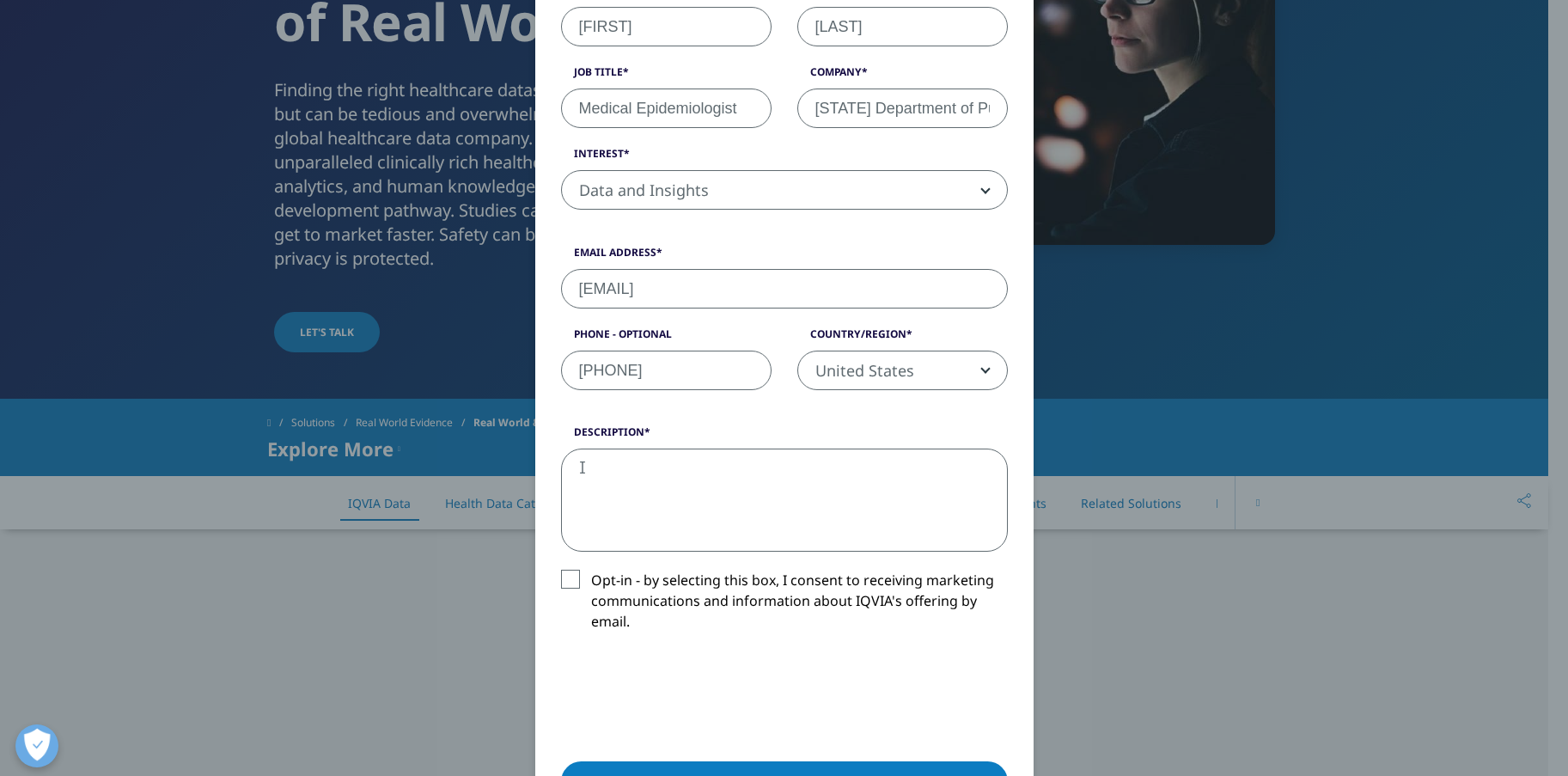type on "I" 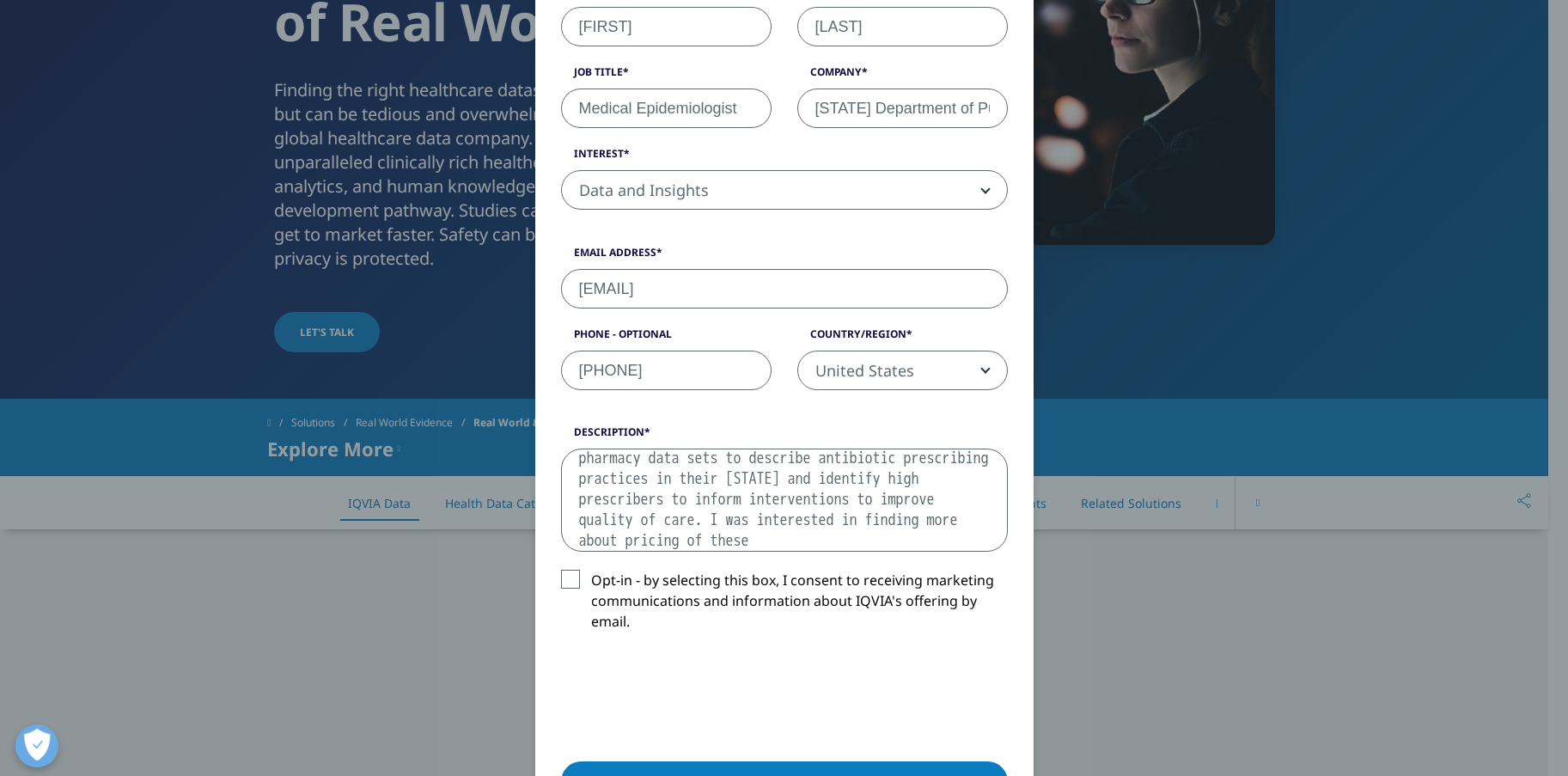 scroll, scrollTop: 52, scrollLeft: 0, axis: vertical 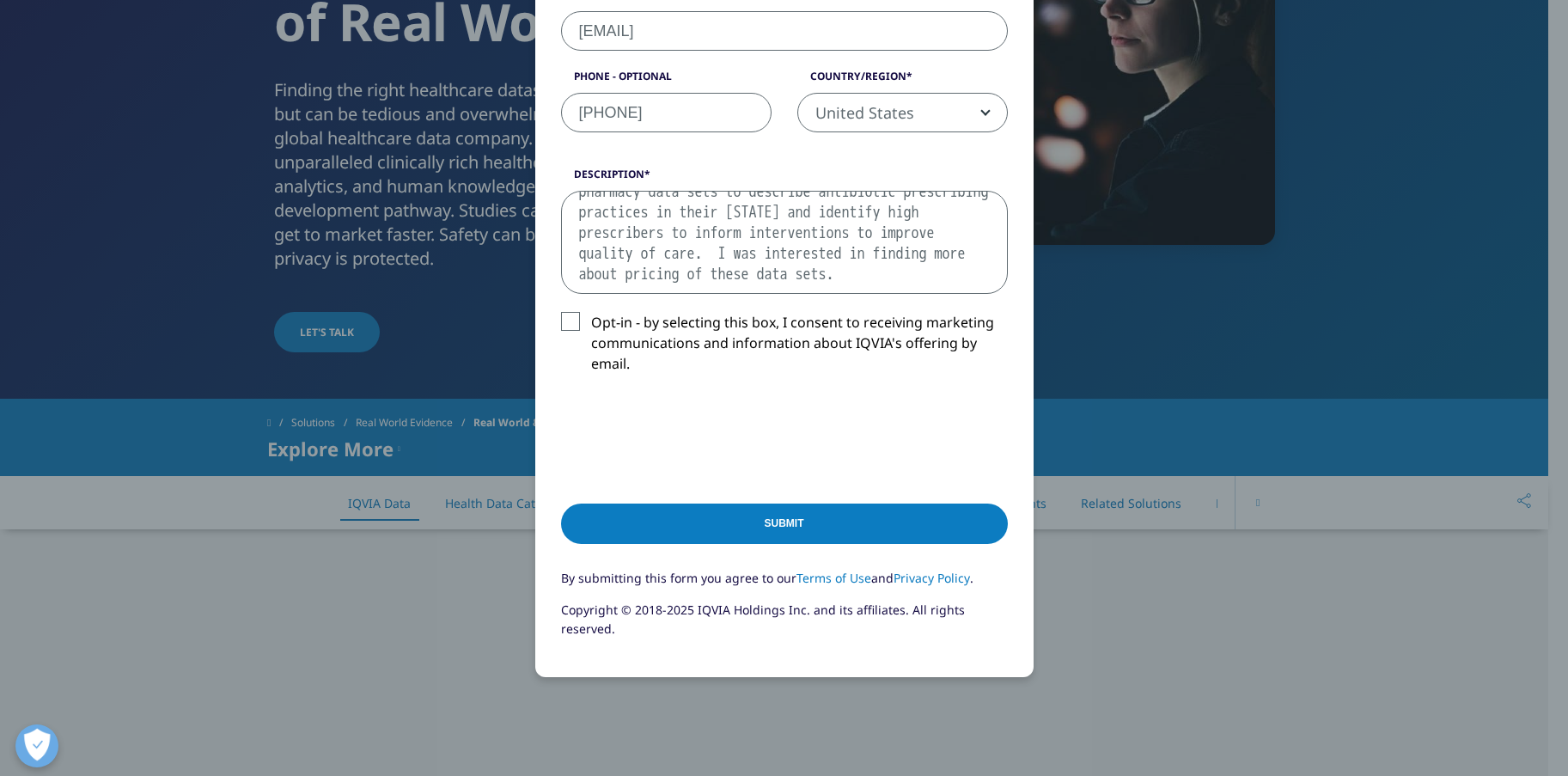 click on "Previous researchers in states have used IQVIA pharmacy data sets to describe antibiotic prescribing practices in their states and identify high prescribers to inform interventions to improve quality of care.  I was interested in finding more about pricing of these data sets." at bounding box center [784, 242] 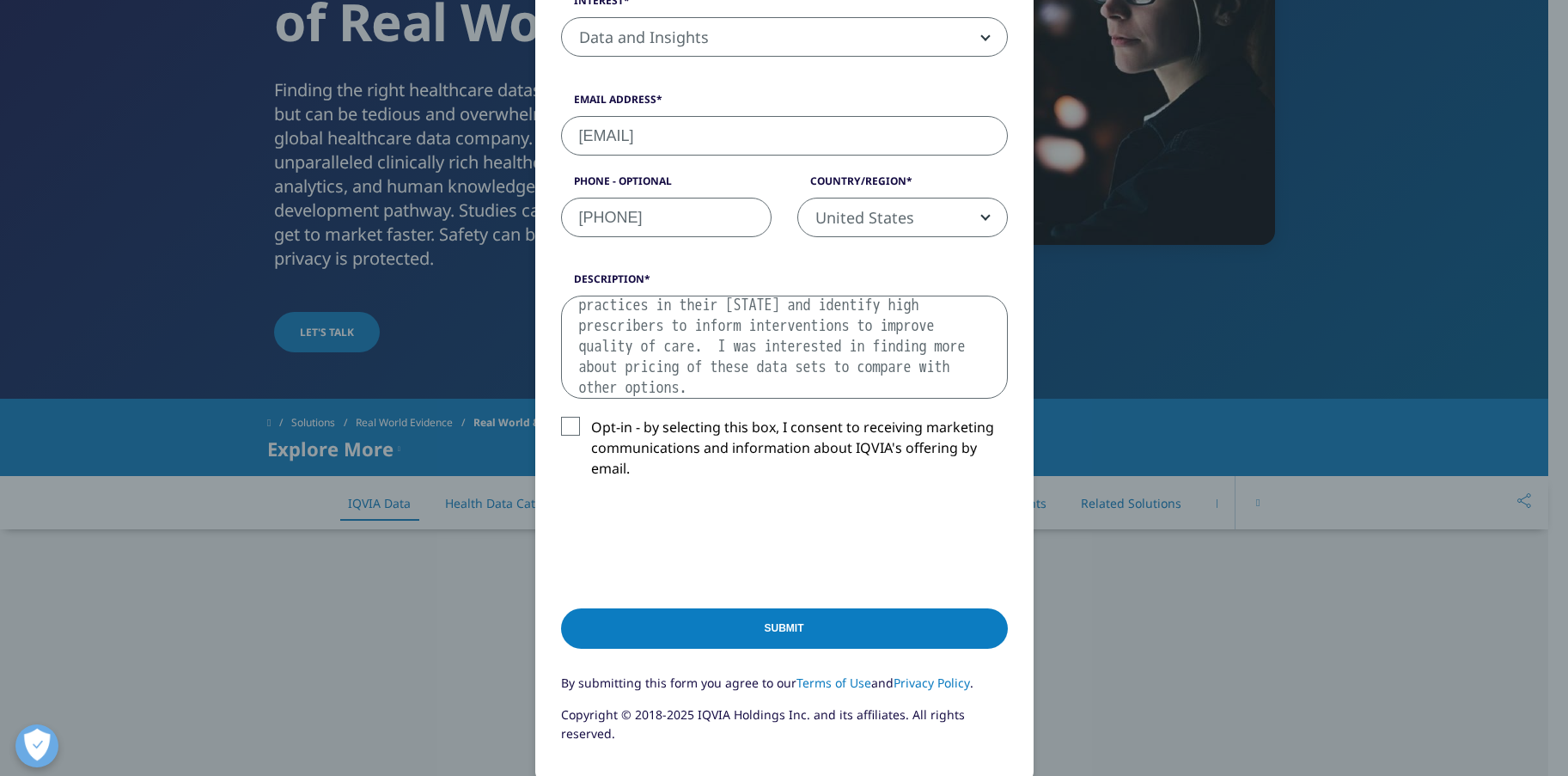 scroll, scrollTop: 516, scrollLeft: 0, axis: vertical 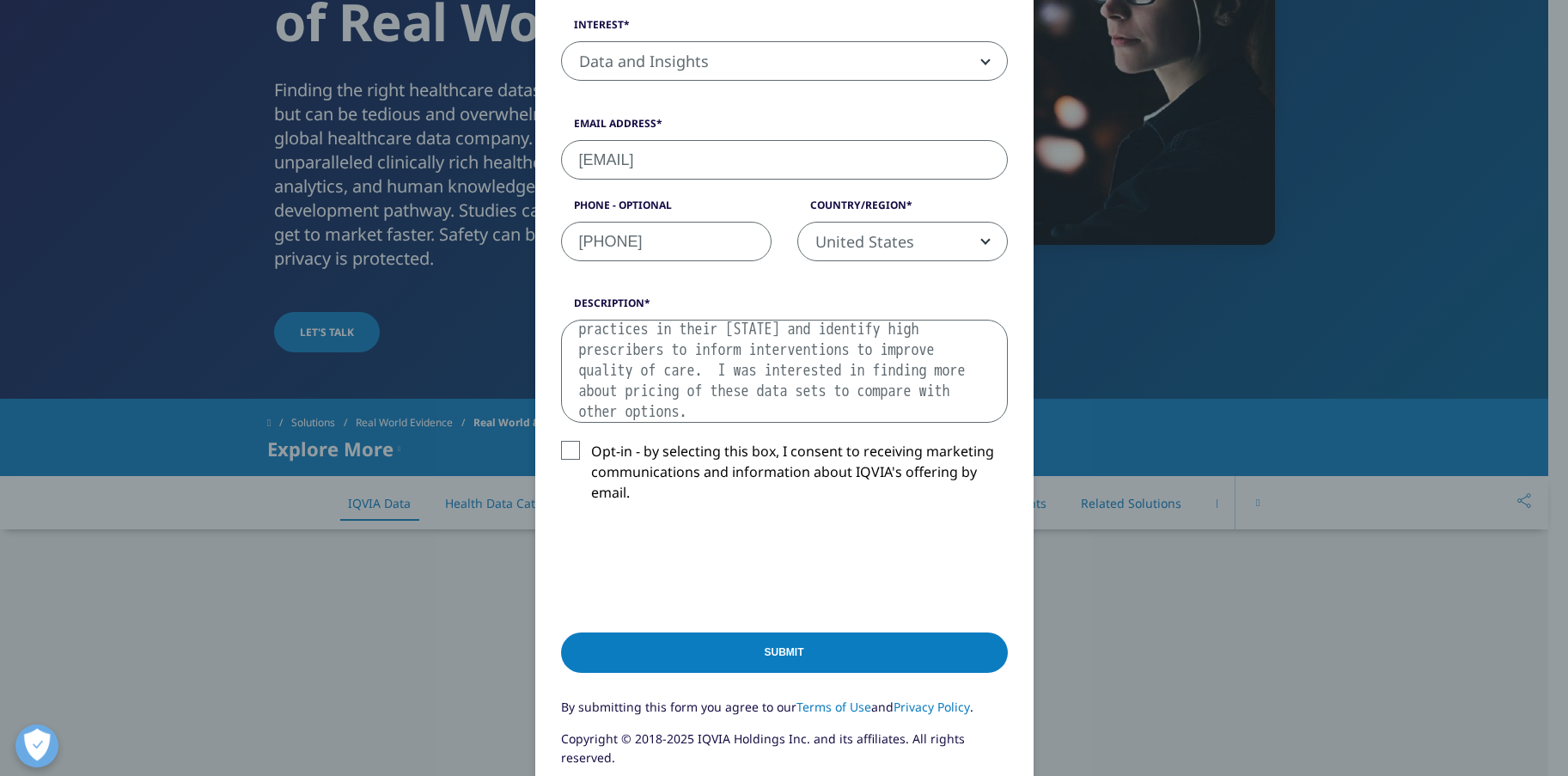 type on "Previous researchers in states have used IQVIA pharmacy data sets to describe antibiotic prescribing practices in their states and identify high prescribers to inform interventions to improve quality of care.  I was interested in finding more about pricing of these data sets to compare with other options." 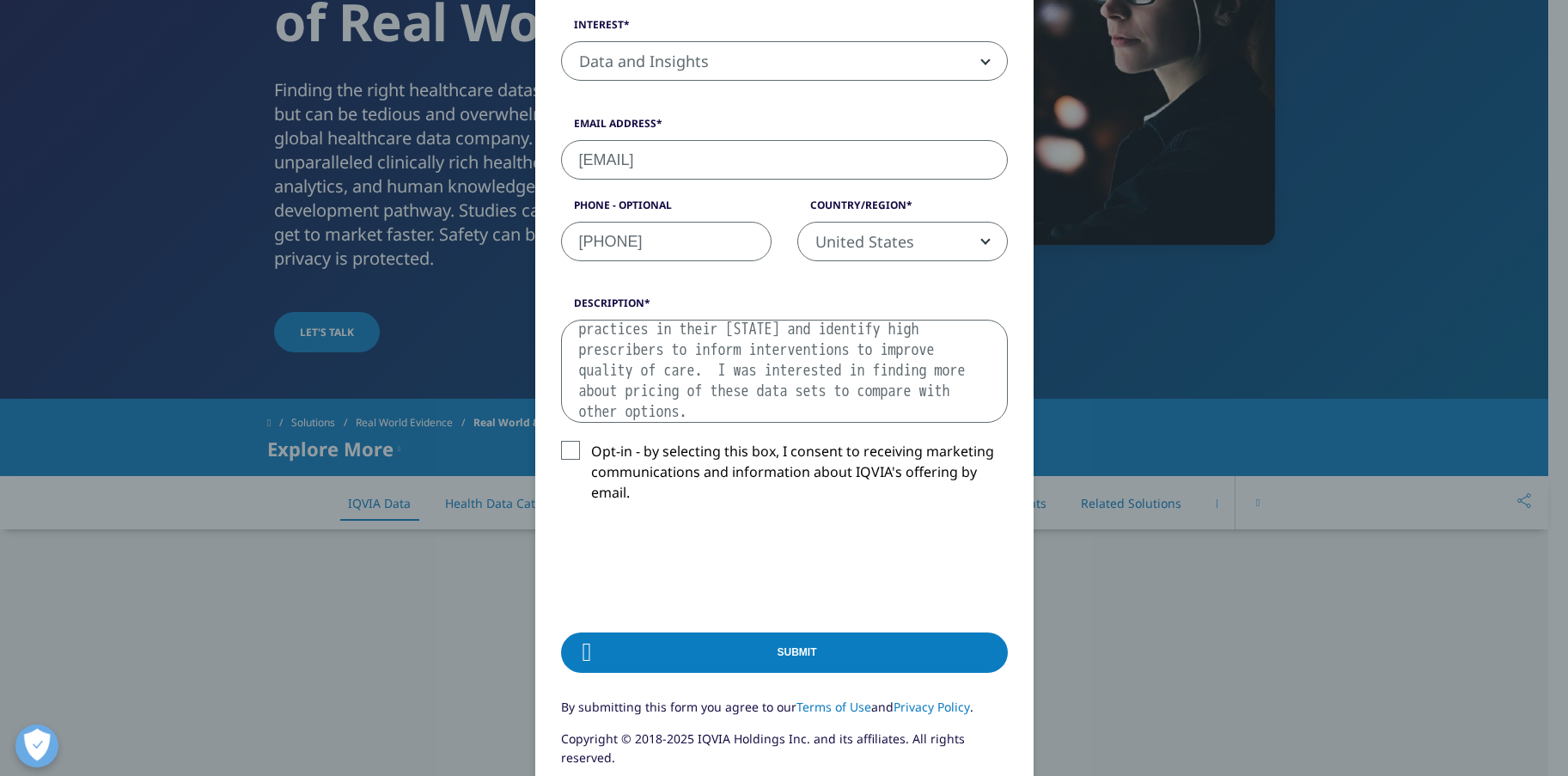 scroll, scrollTop: 0, scrollLeft: 0, axis: both 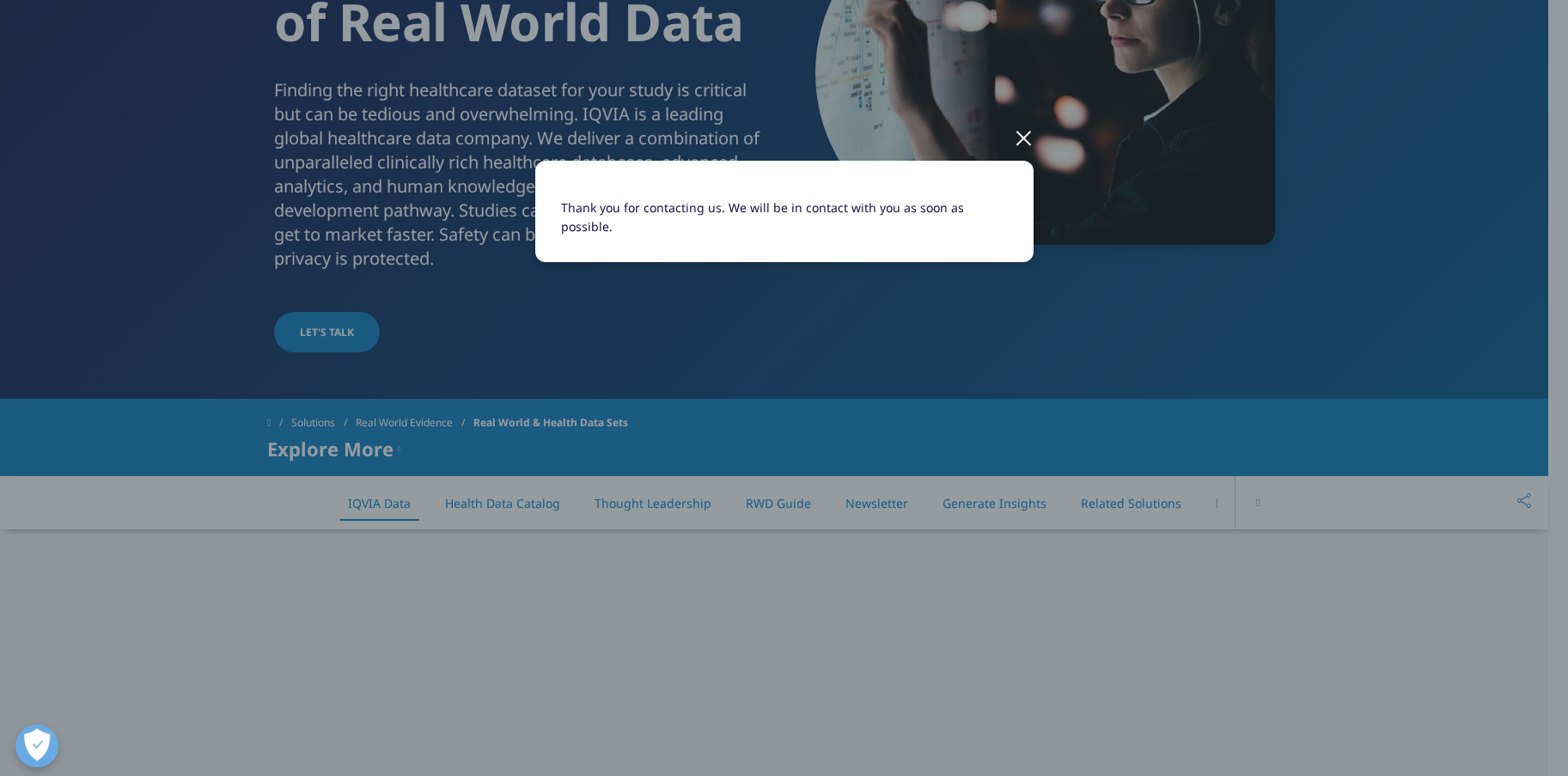 click at bounding box center (1023, 137) 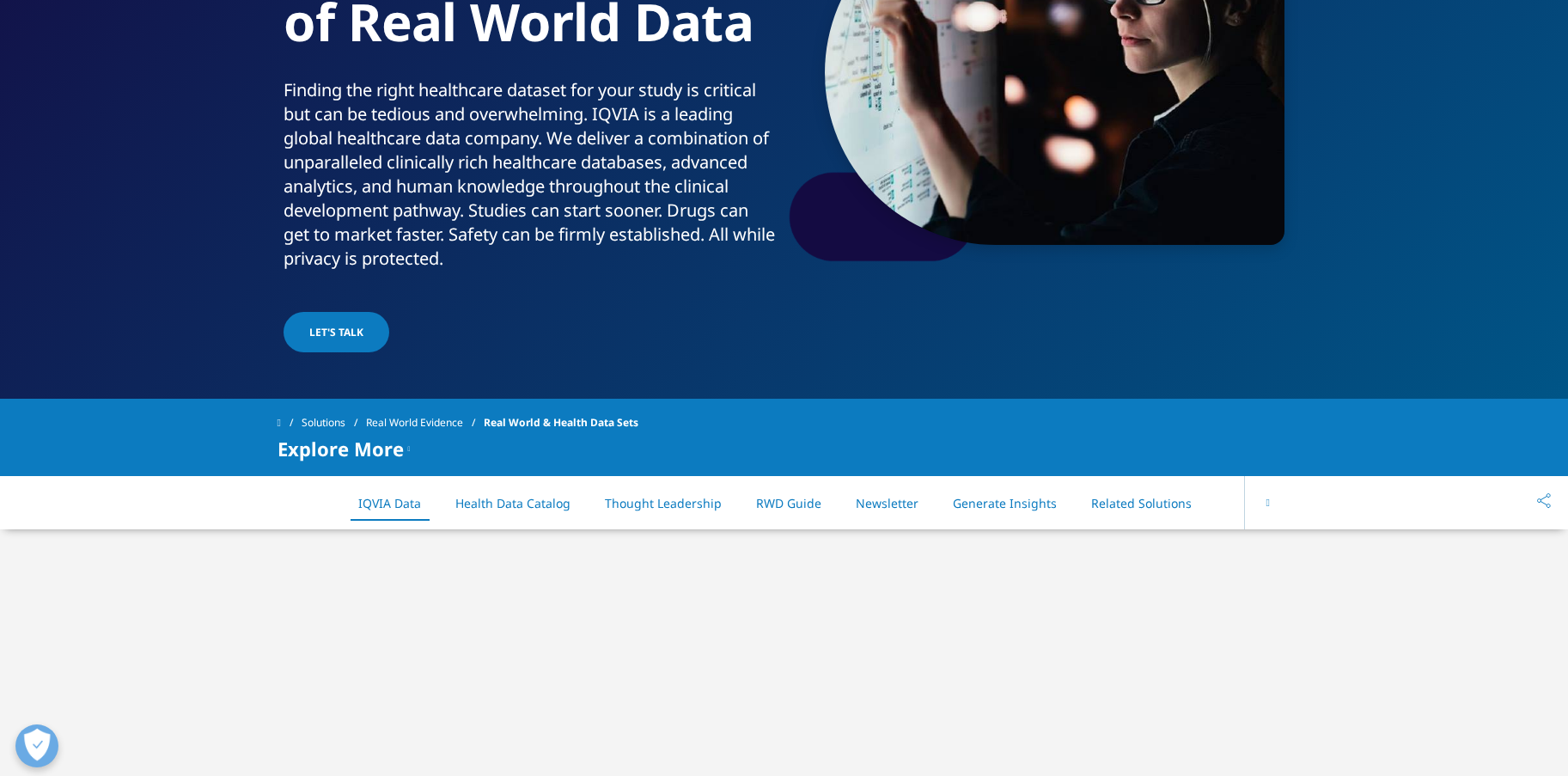 drag, startPoint x: 265, startPoint y: 310, endPoint x: 278, endPoint y: 315, distance: 13.928388 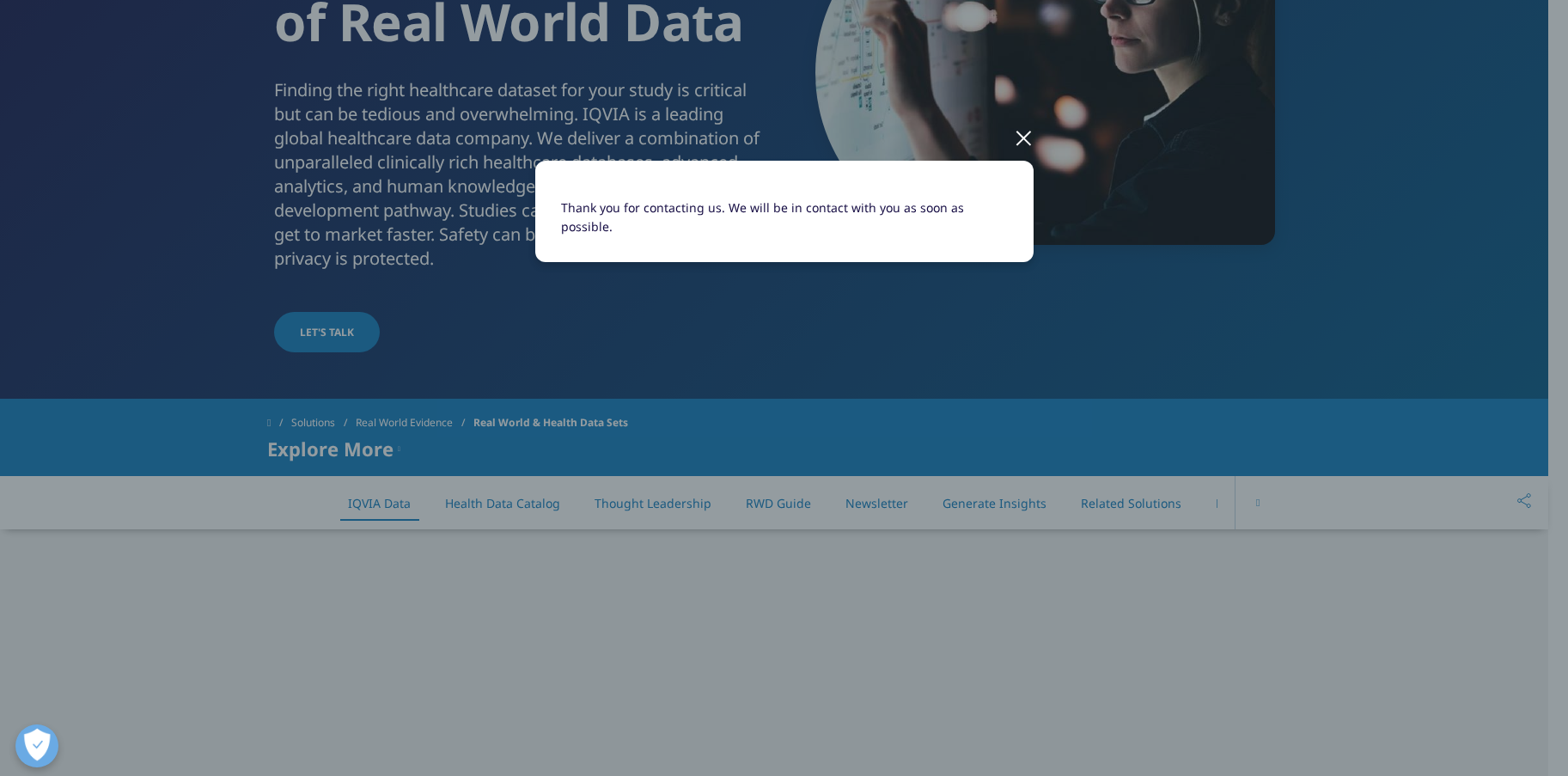 click at bounding box center [1023, 137] 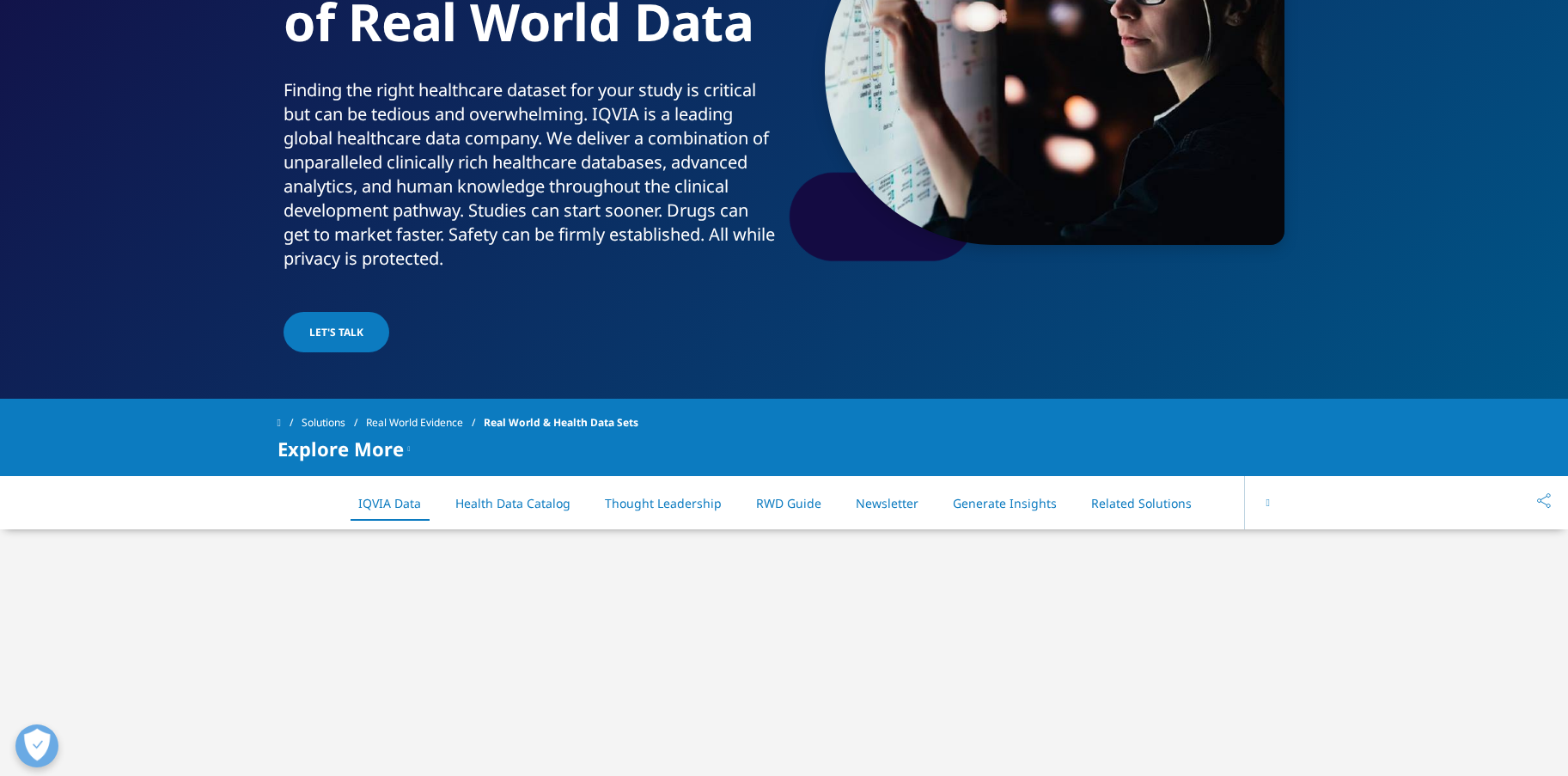 click on "Let's Talk" at bounding box center (336, 332) 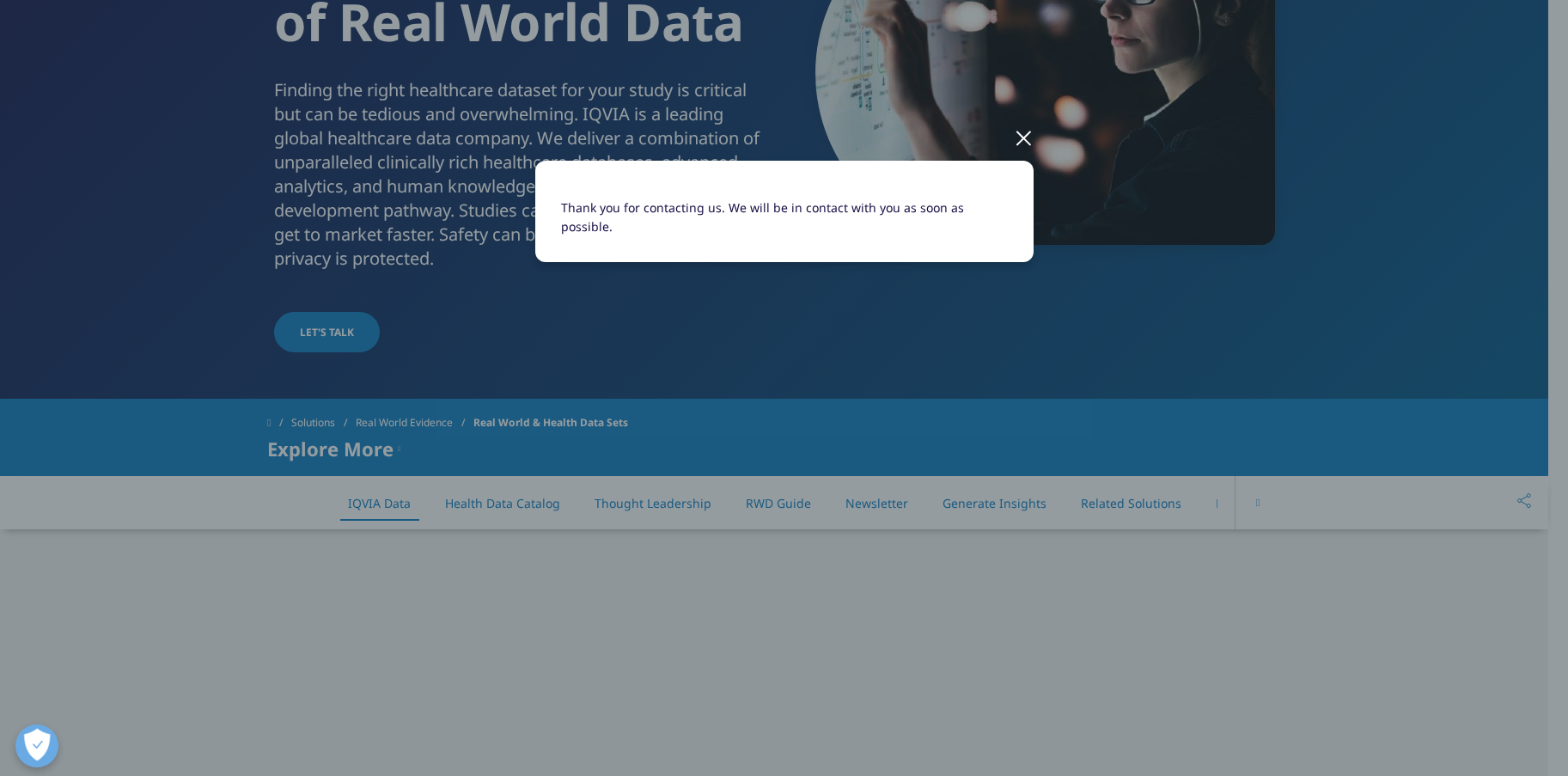 click at bounding box center (1023, 137) 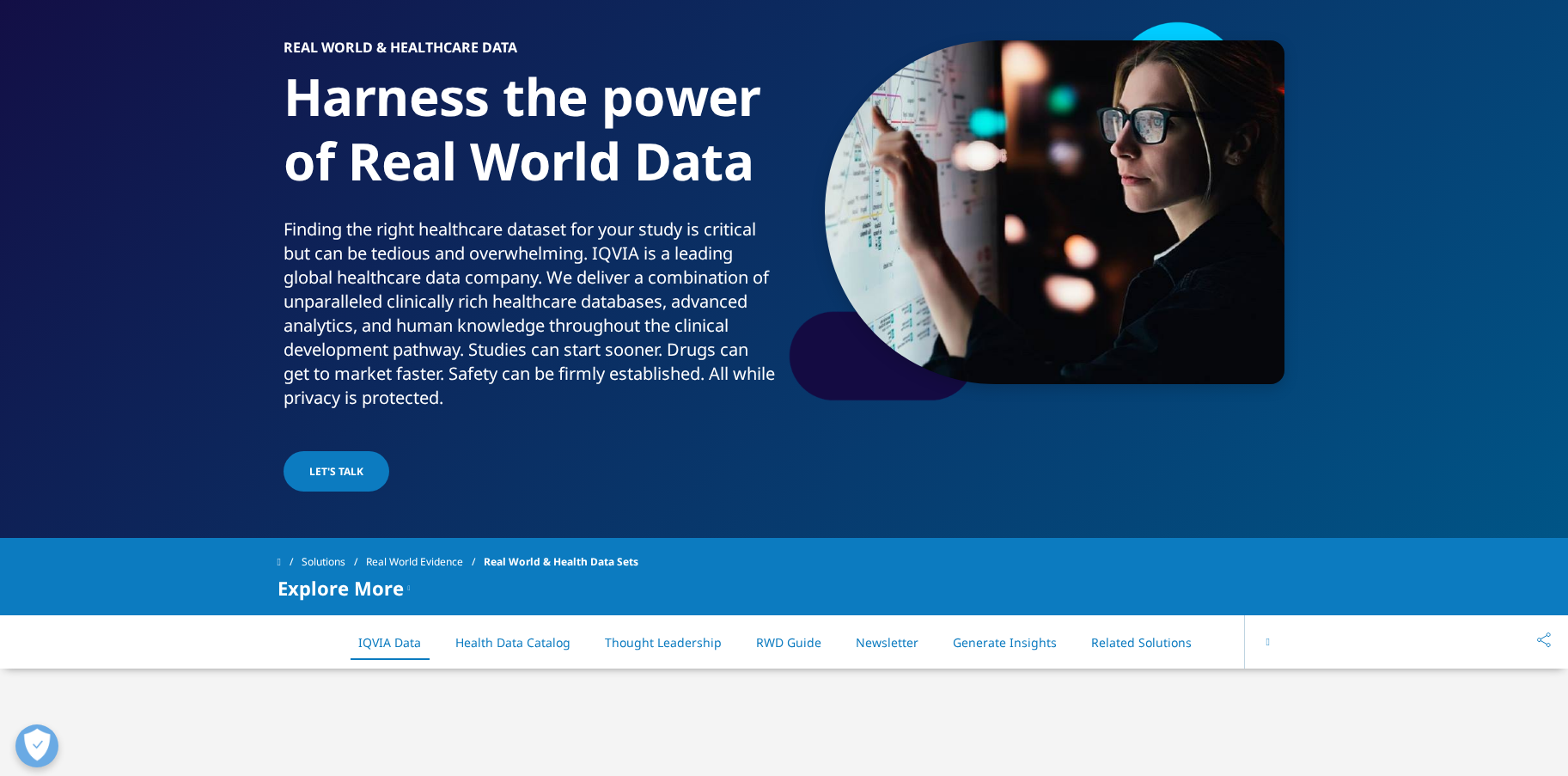 scroll, scrollTop: 0, scrollLeft: 0, axis: both 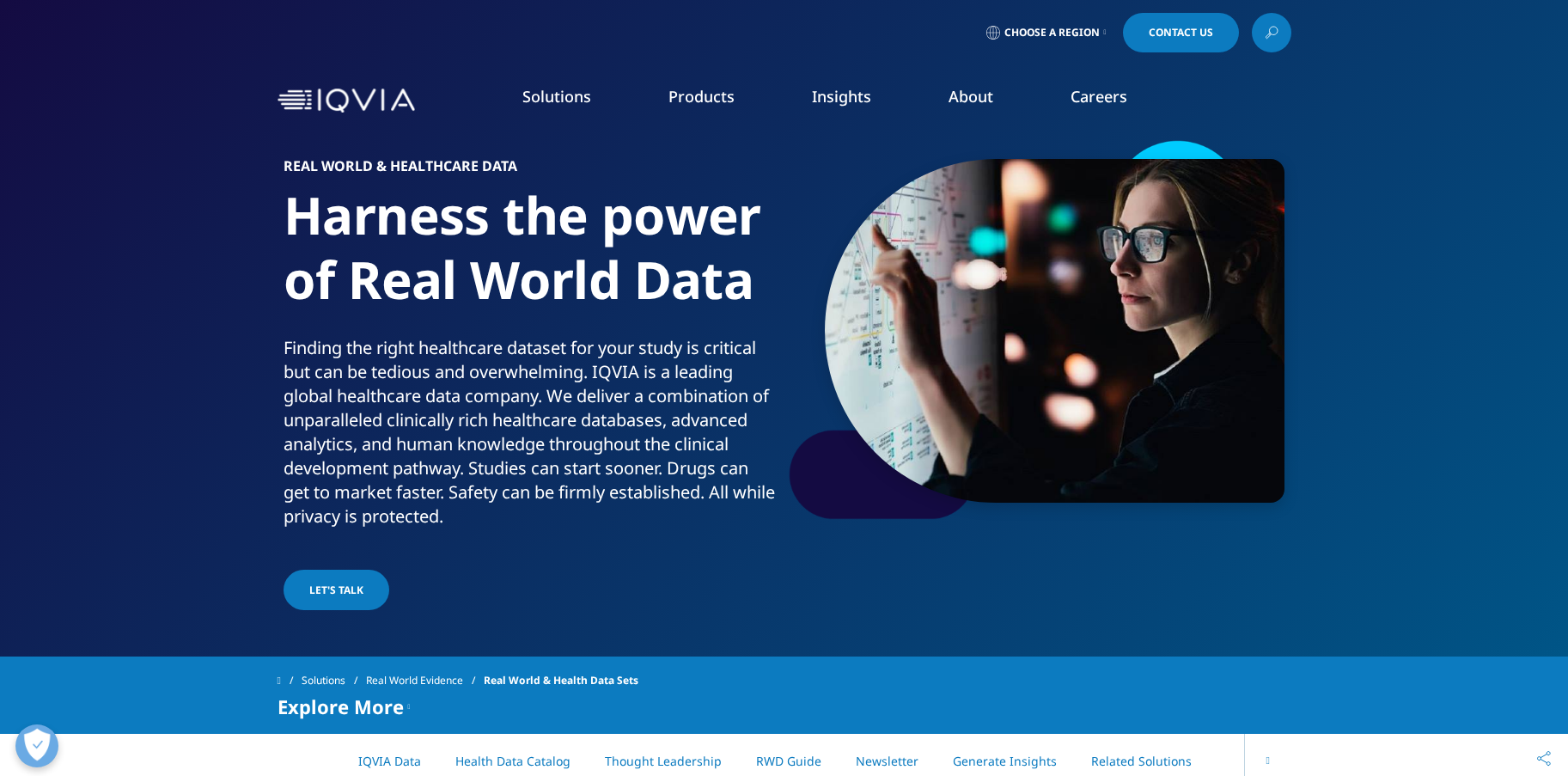 click on "Let's Talk" at bounding box center [336, 590] 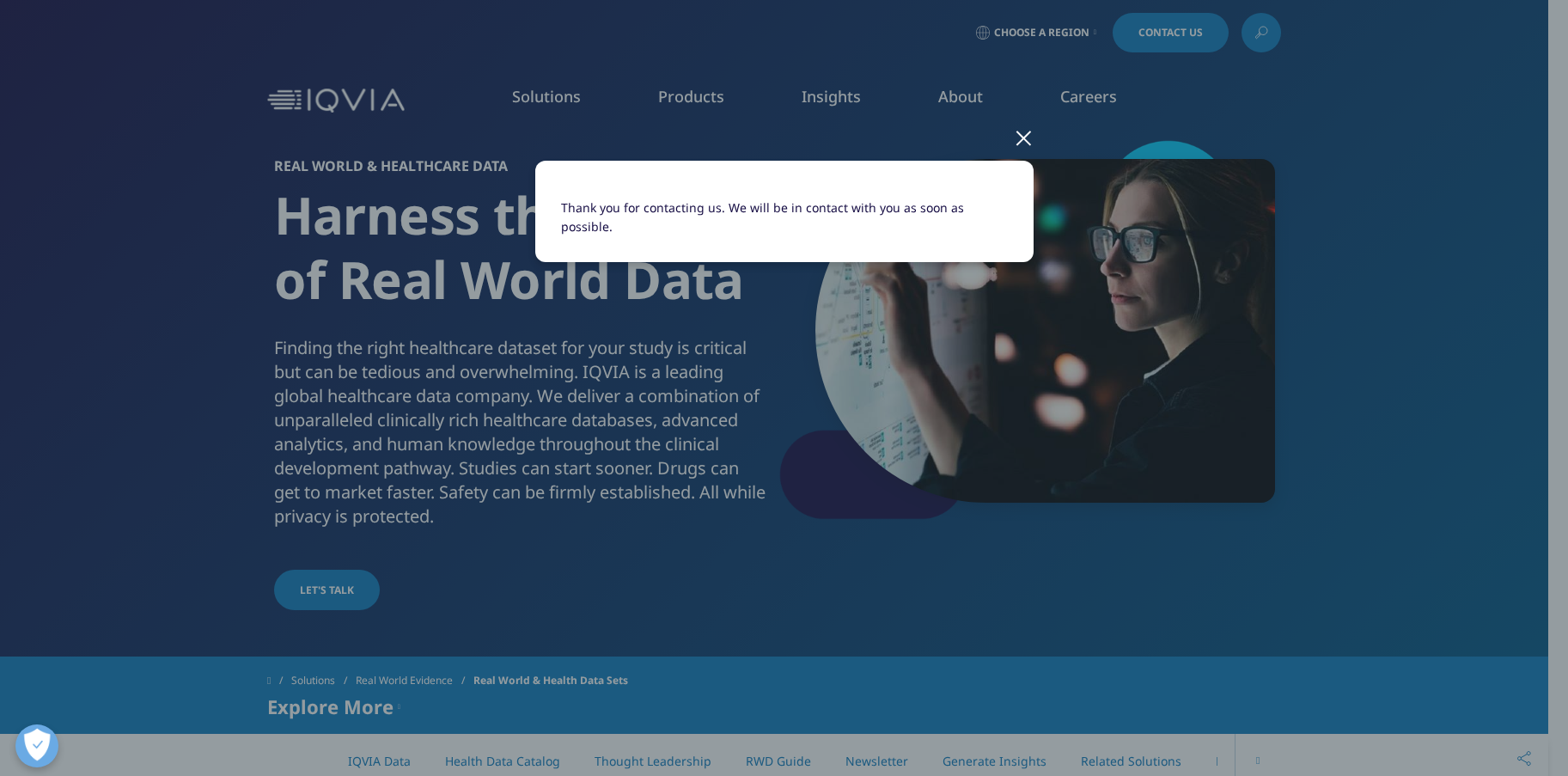 click at bounding box center (1023, 137) 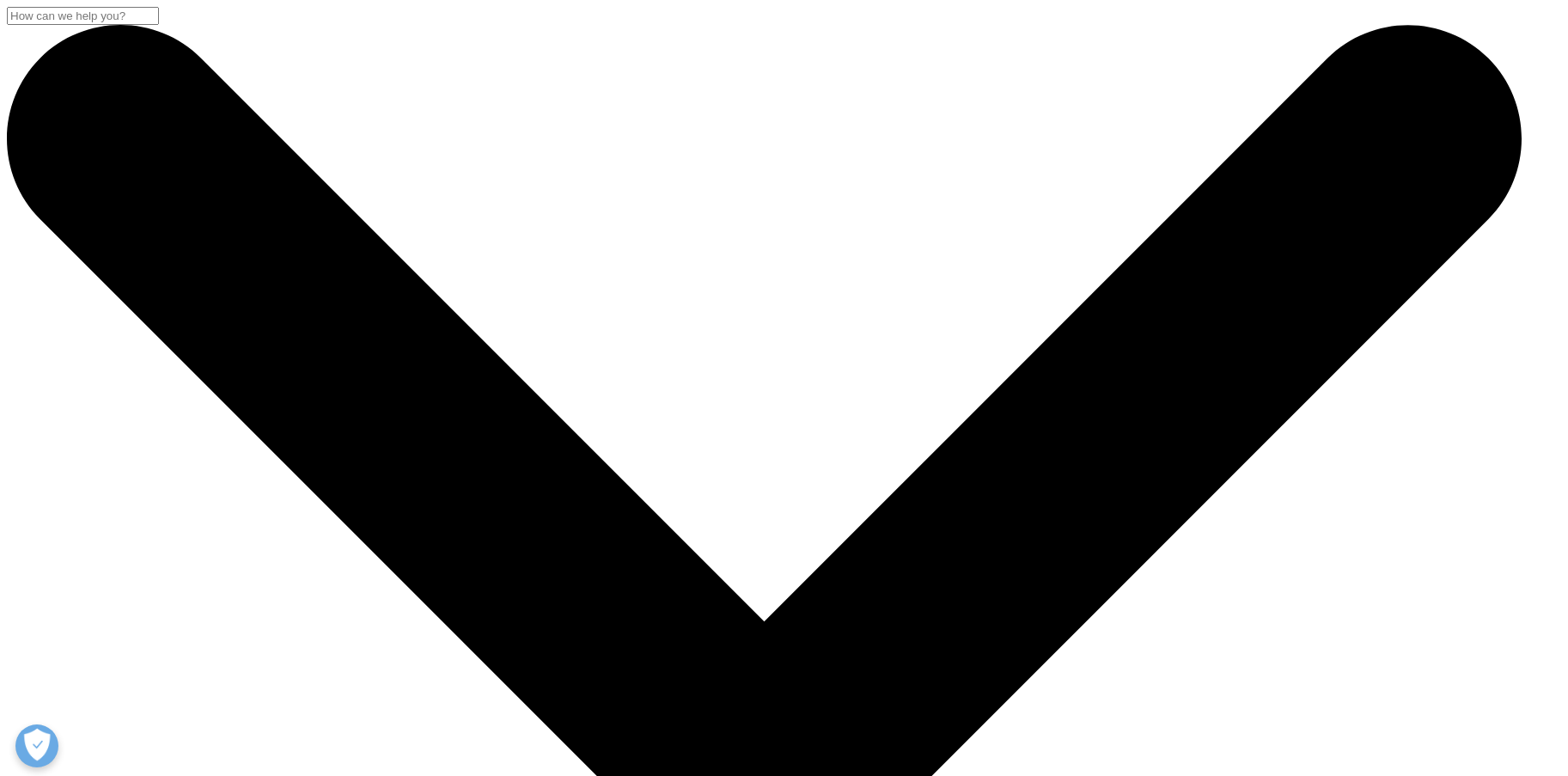 scroll, scrollTop: 0, scrollLeft: 0, axis: both 